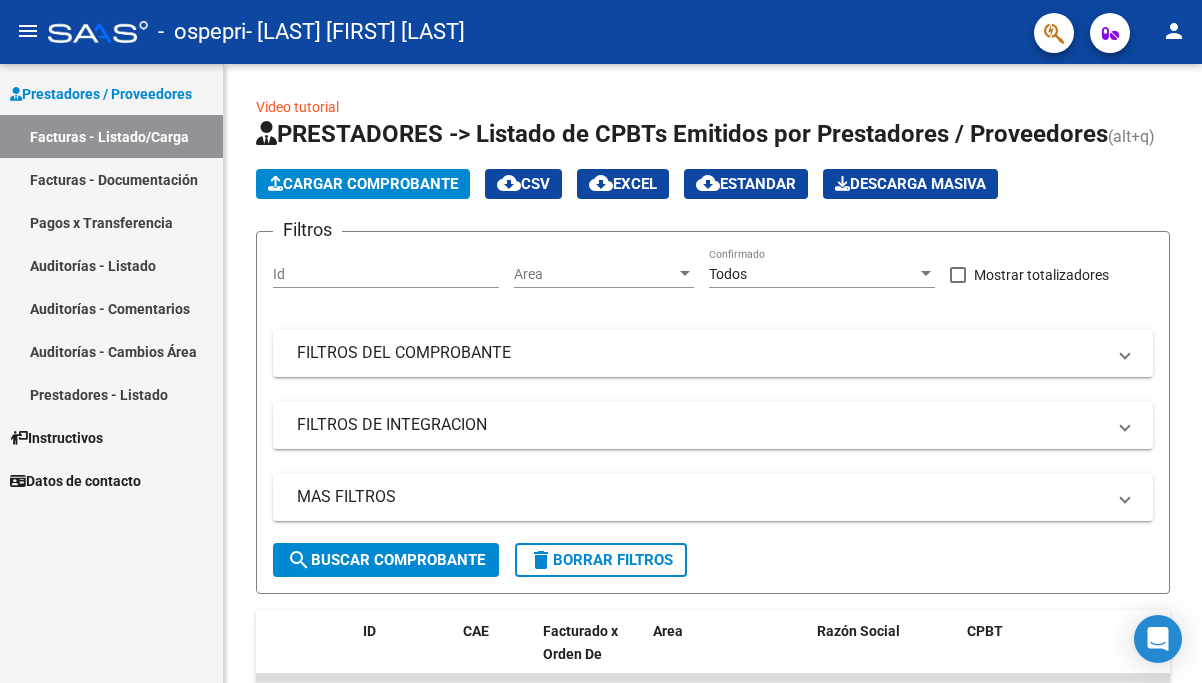 scroll, scrollTop: 0, scrollLeft: 0, axis: both 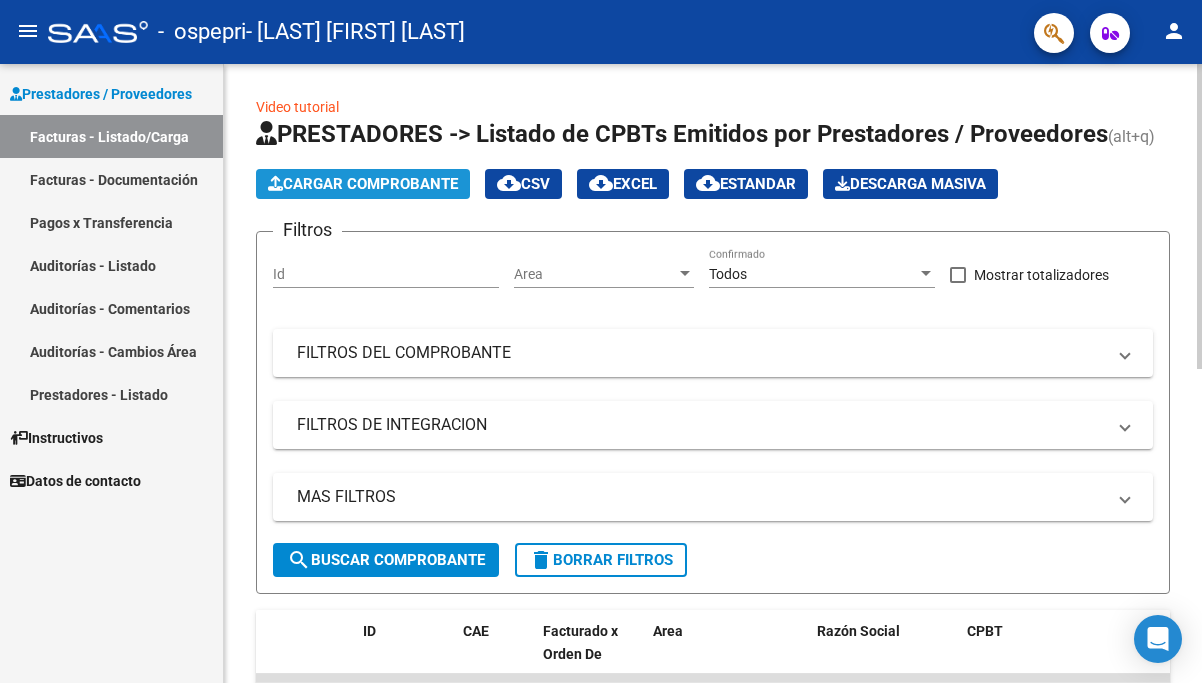 click on "Cargar Comprobante" 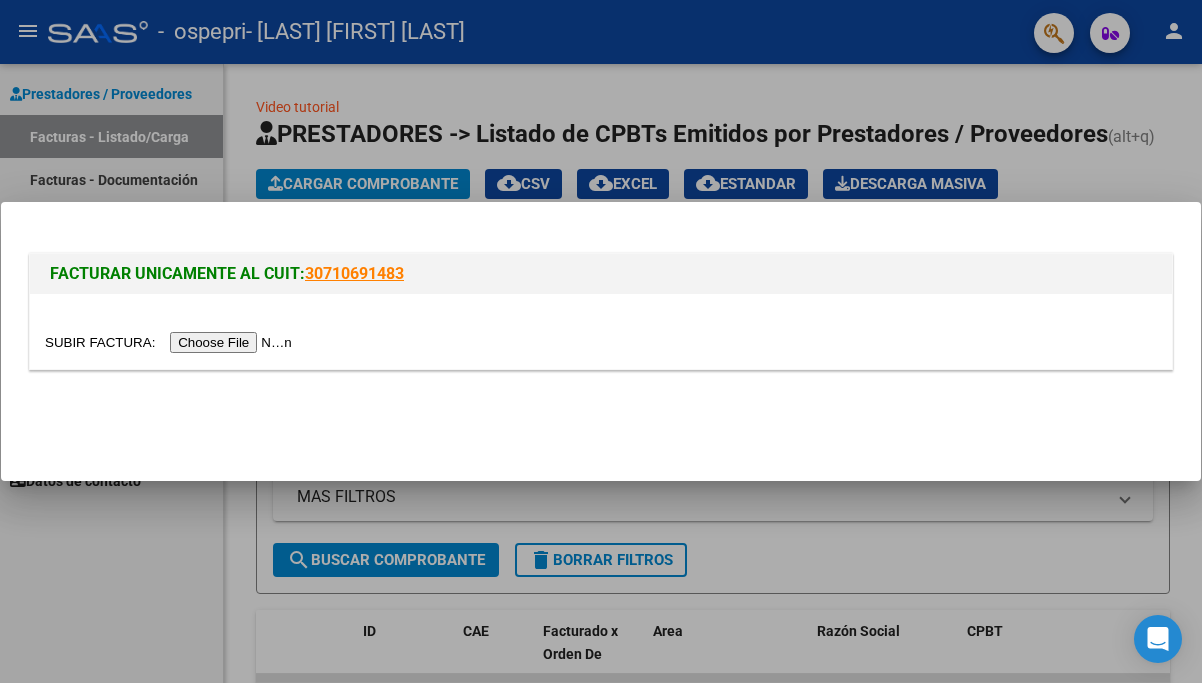 click at bounding box center [171, 342] 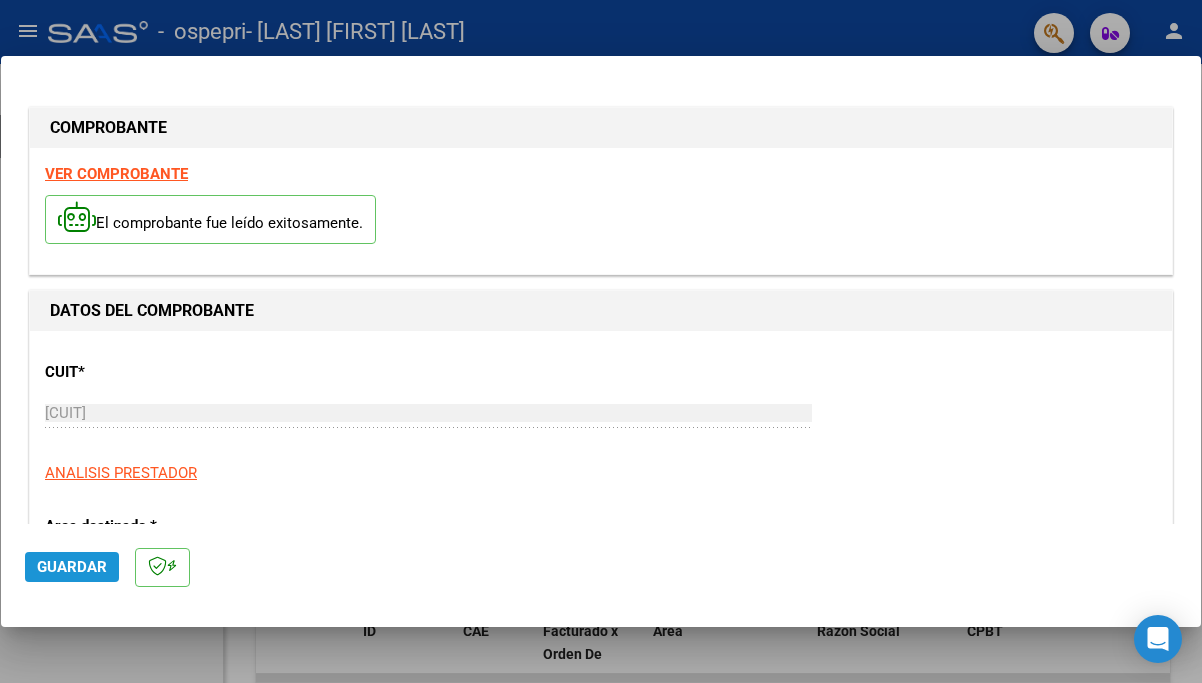 click on "Guardar" 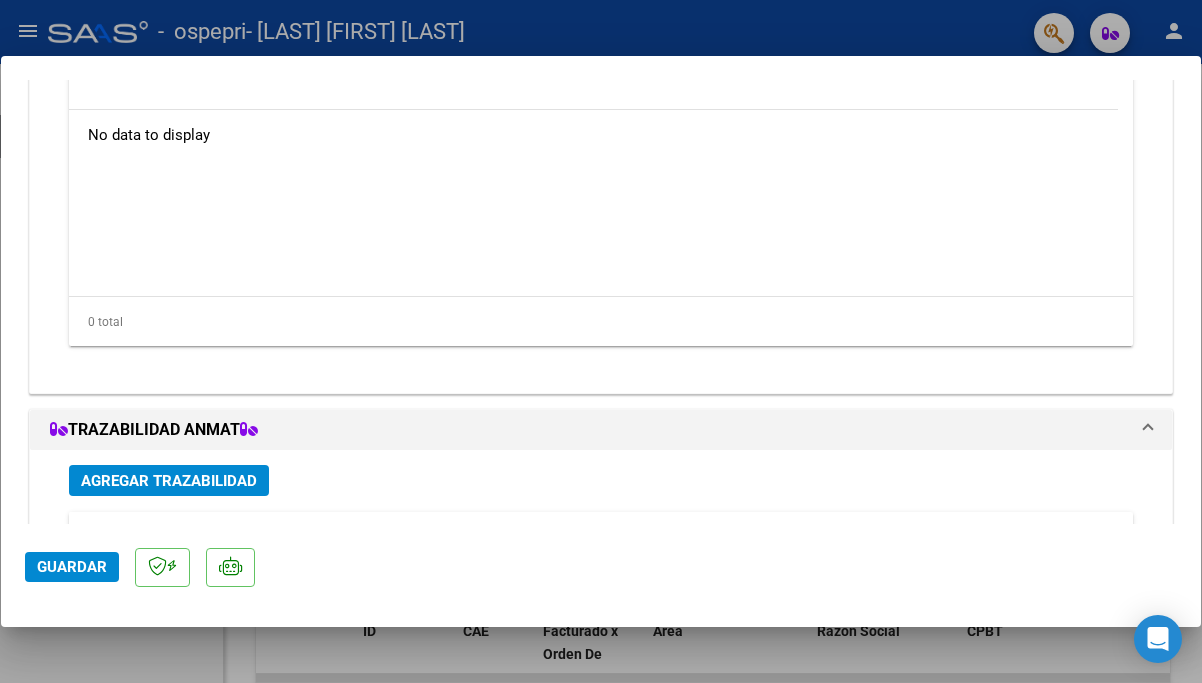 scroll, scrollTop: 1876, scrollLeft: 0, axis: vertical 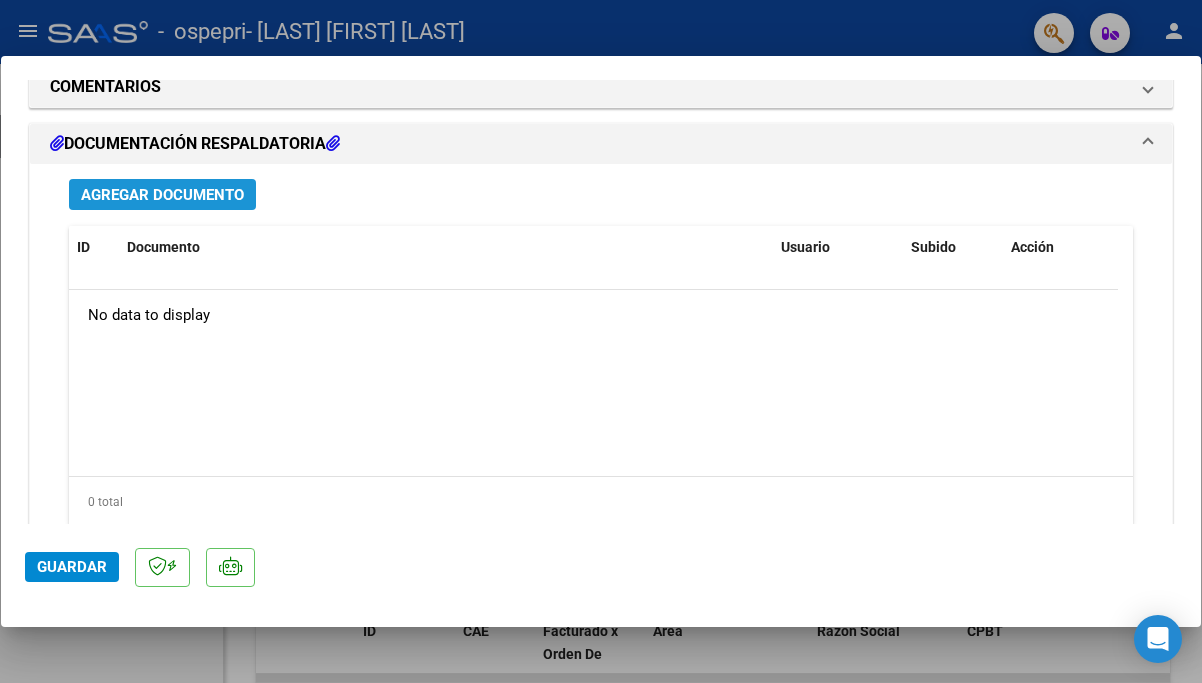 click on "Agregar Documento" at bounding box center [162, 195] 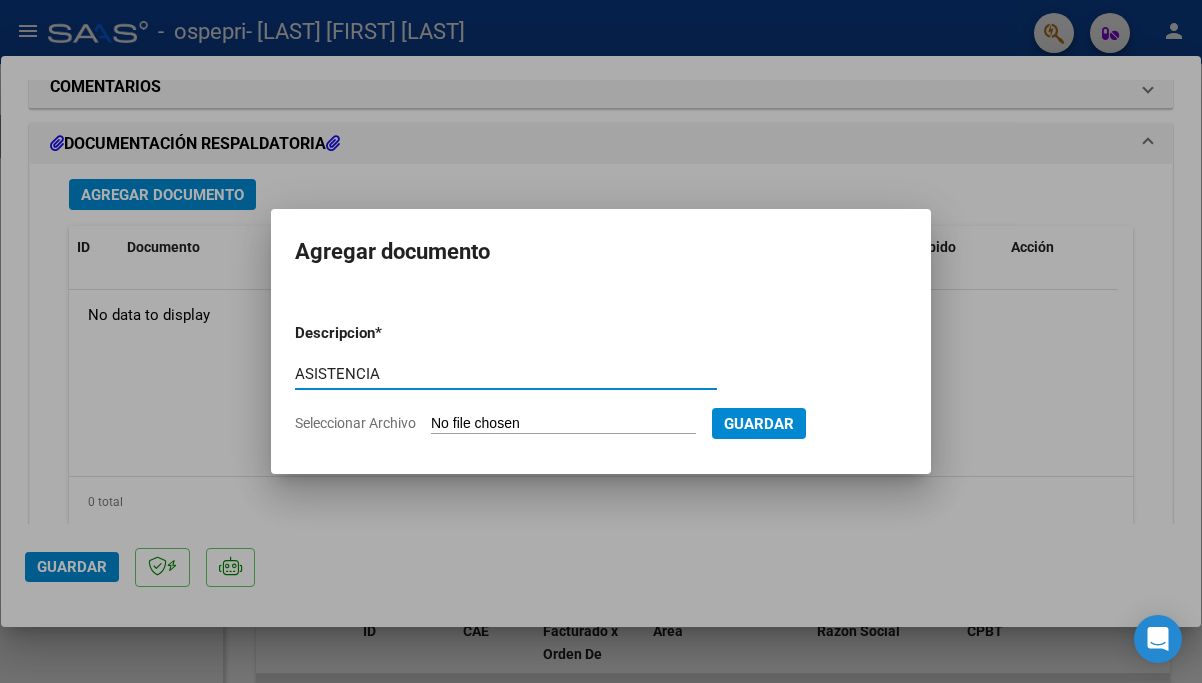 type on "ASISTENCIA" 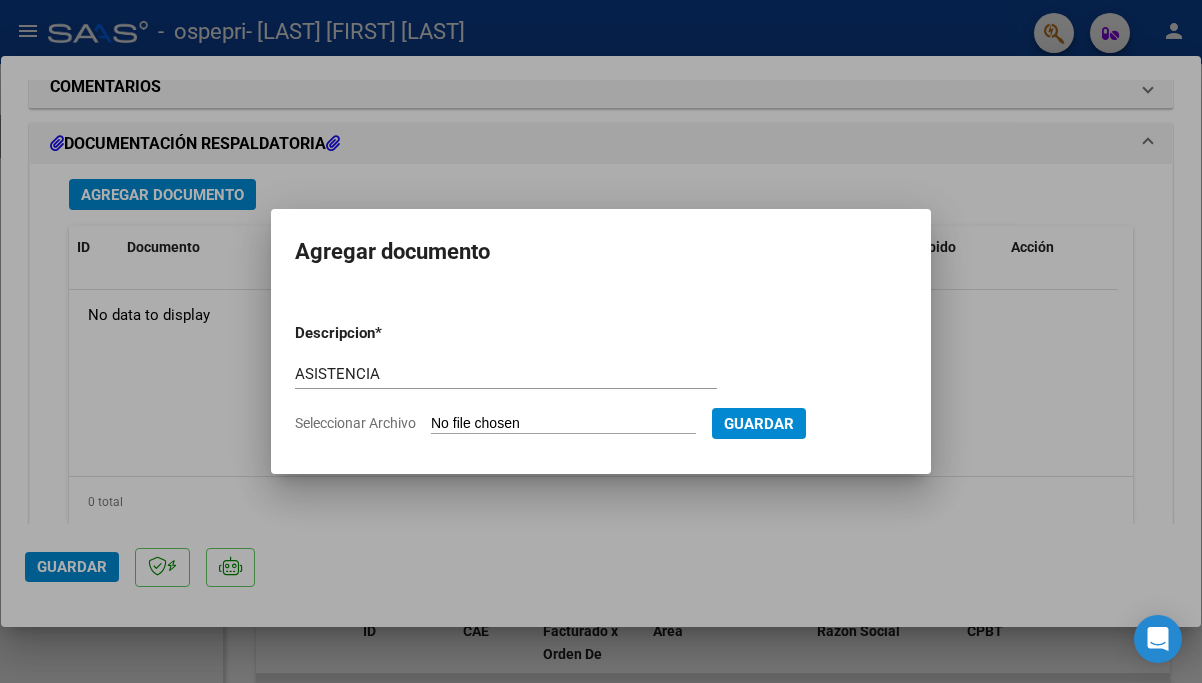 type on "C:\fakepath\CamScanner 05-08-2025 00.08.pdf" 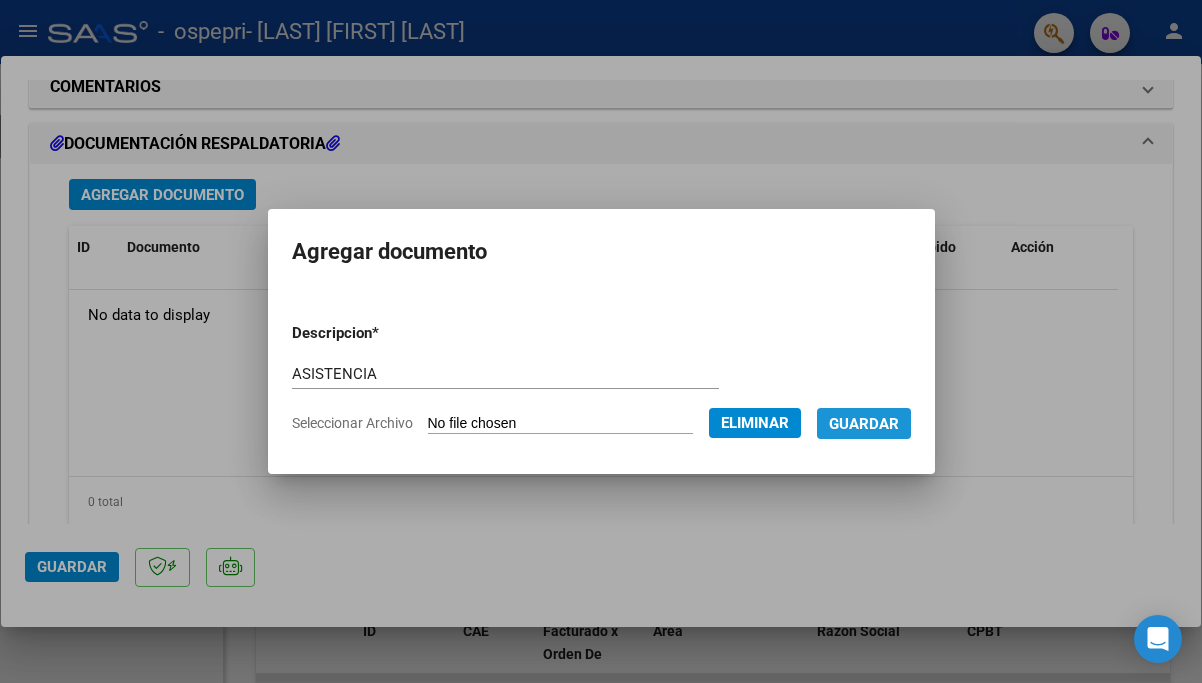 click on "Guardar" at bounding box center [864, 424] 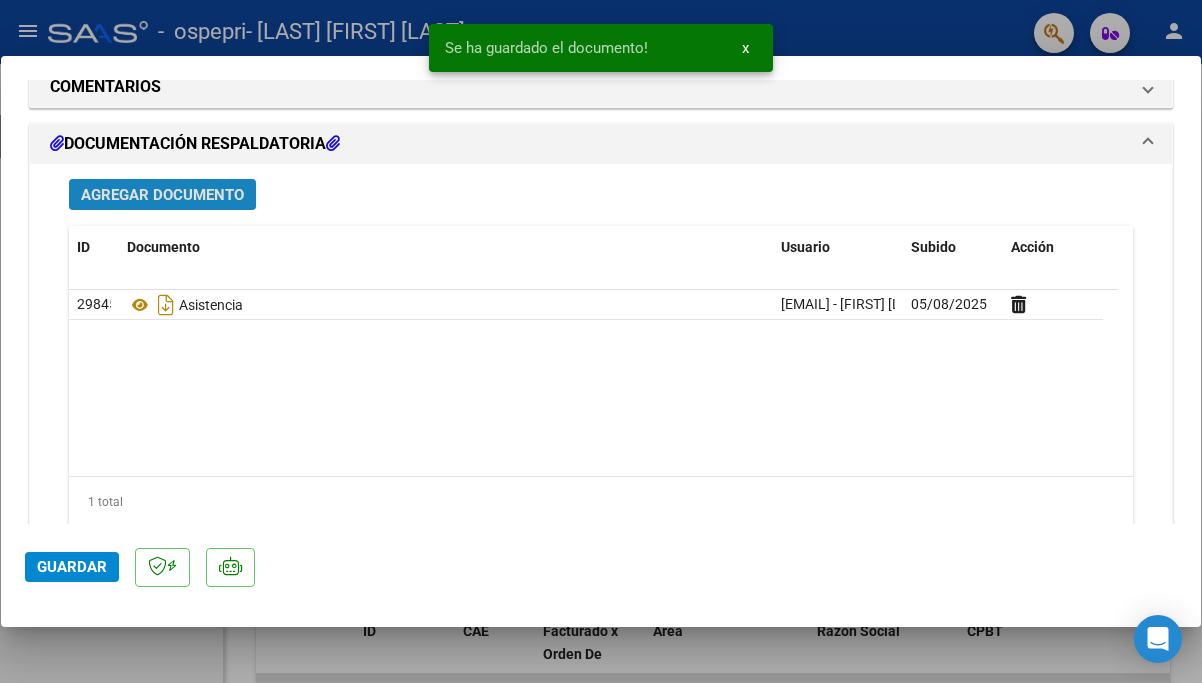 click on "Agregar Documento" at bounding box center [162, 195] 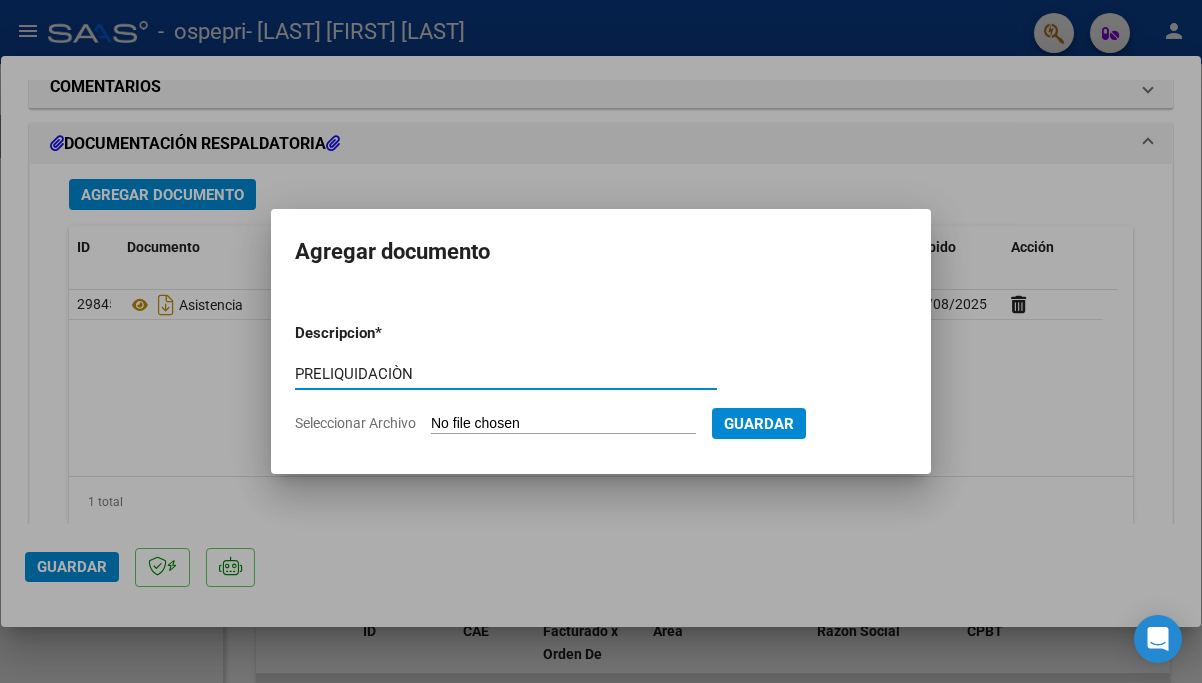 type on "PRELIQUIDACIÒN" 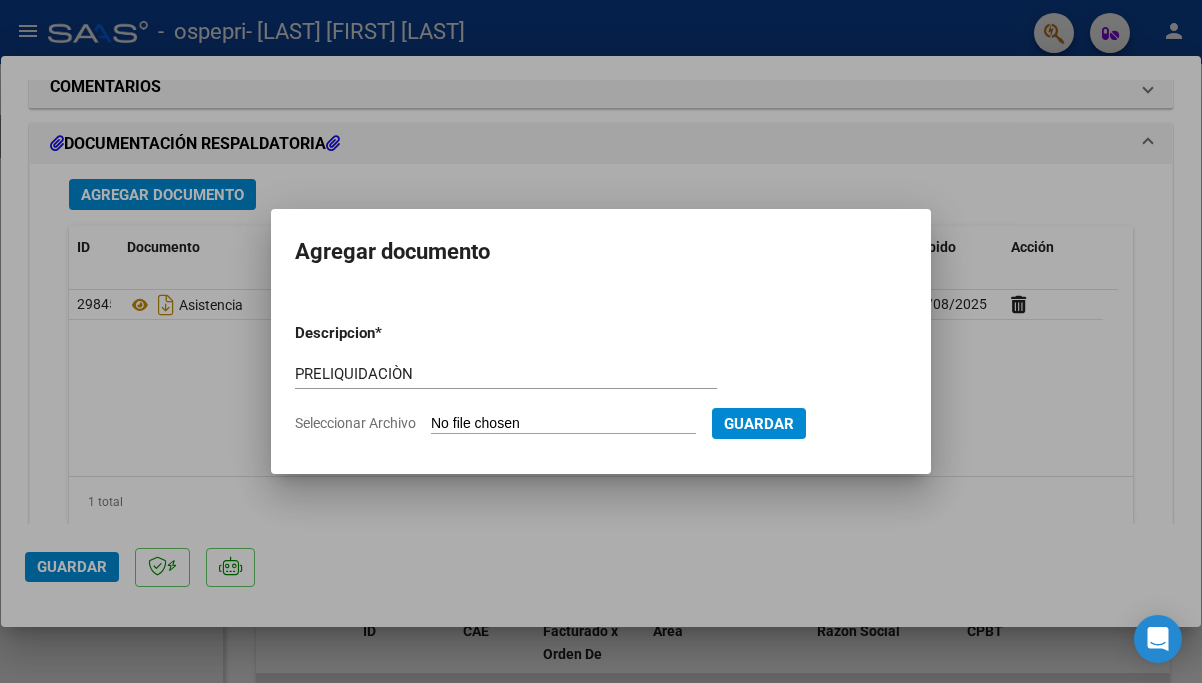 type on "C:\fakepath\apfmimpresionpreliq (5).pdf" 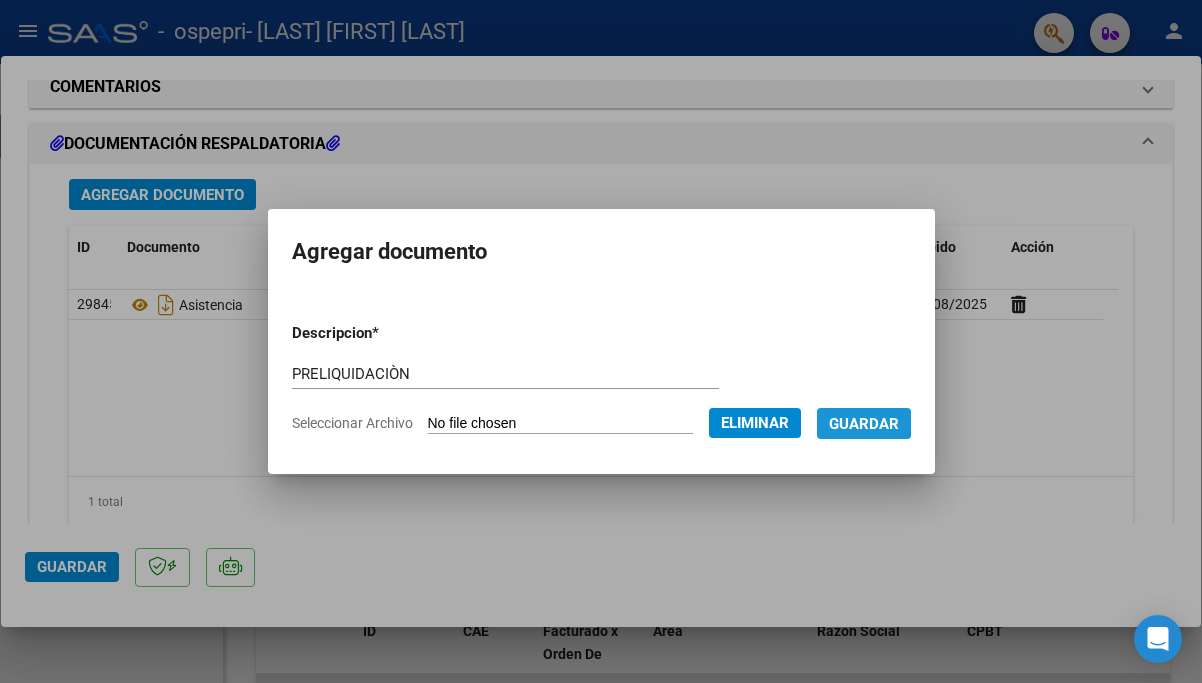 click on "Guardar" at bounding box center [864, 424] 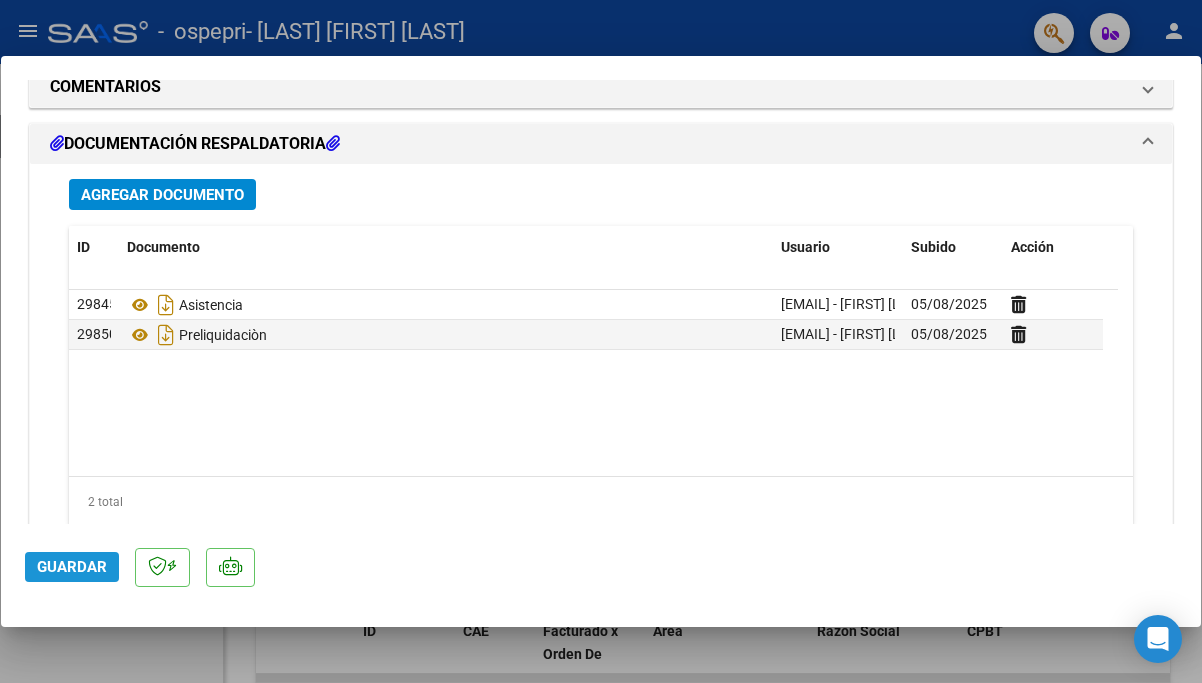click on "Guardar" 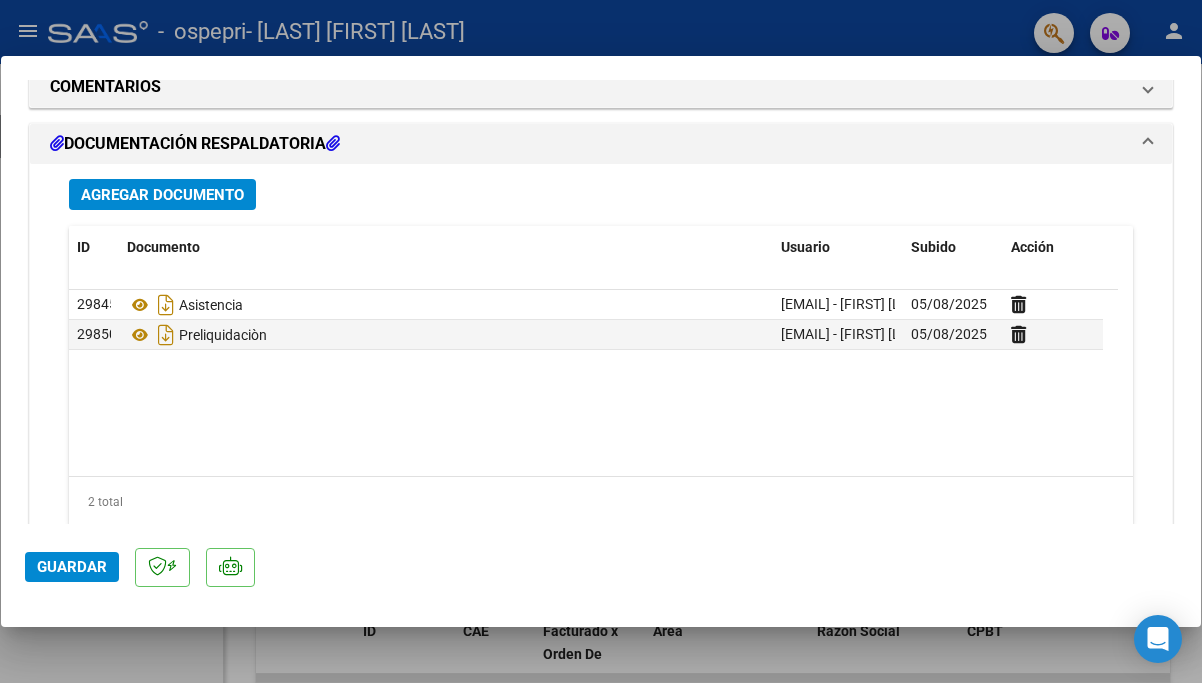 click at bounding box center (601, 341) 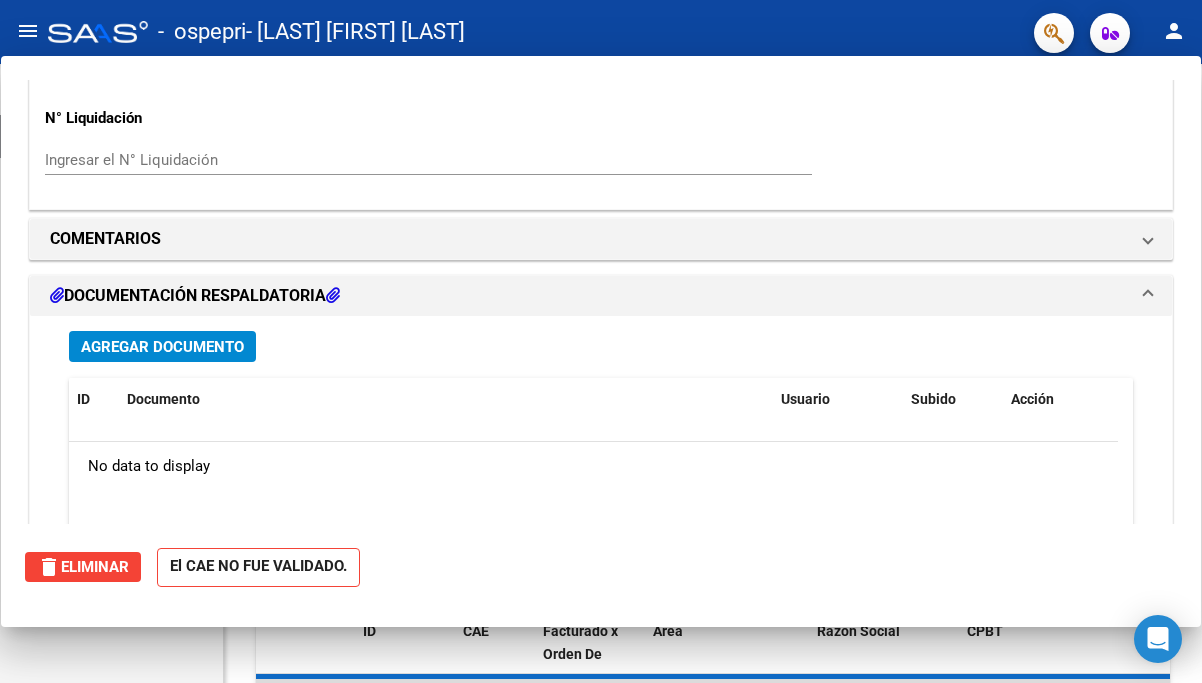 scroll, scrollTop: 0, scrollLeft: 0, axis: both 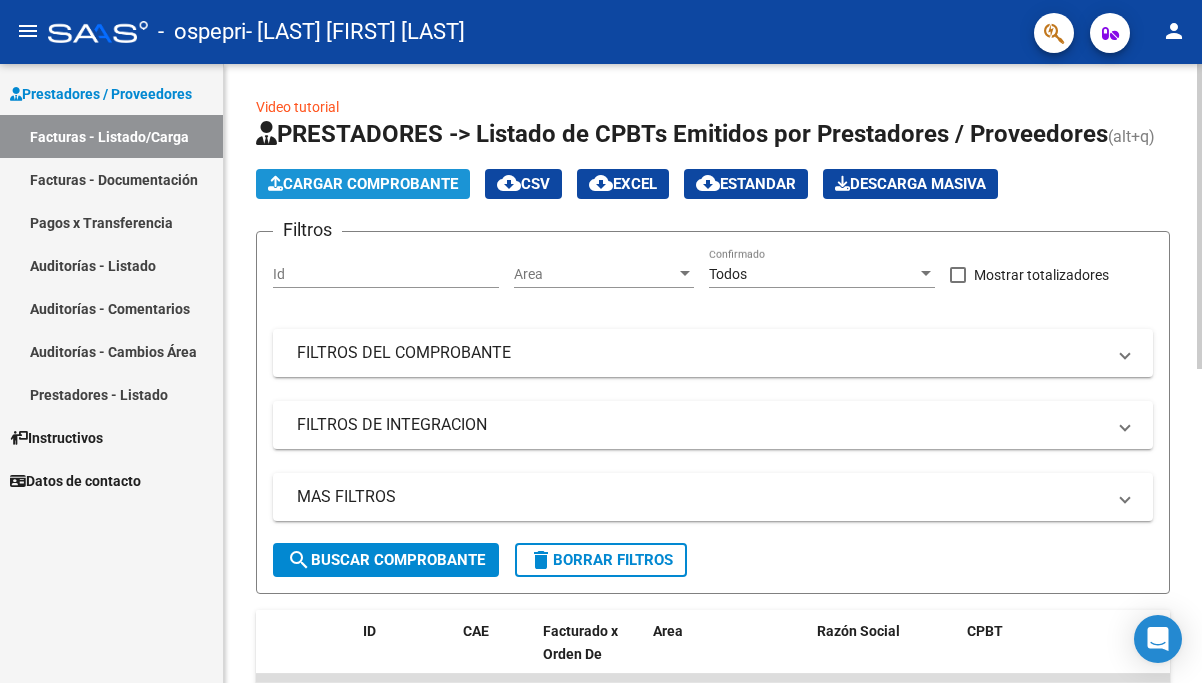 click on "Cargar Comprobante" 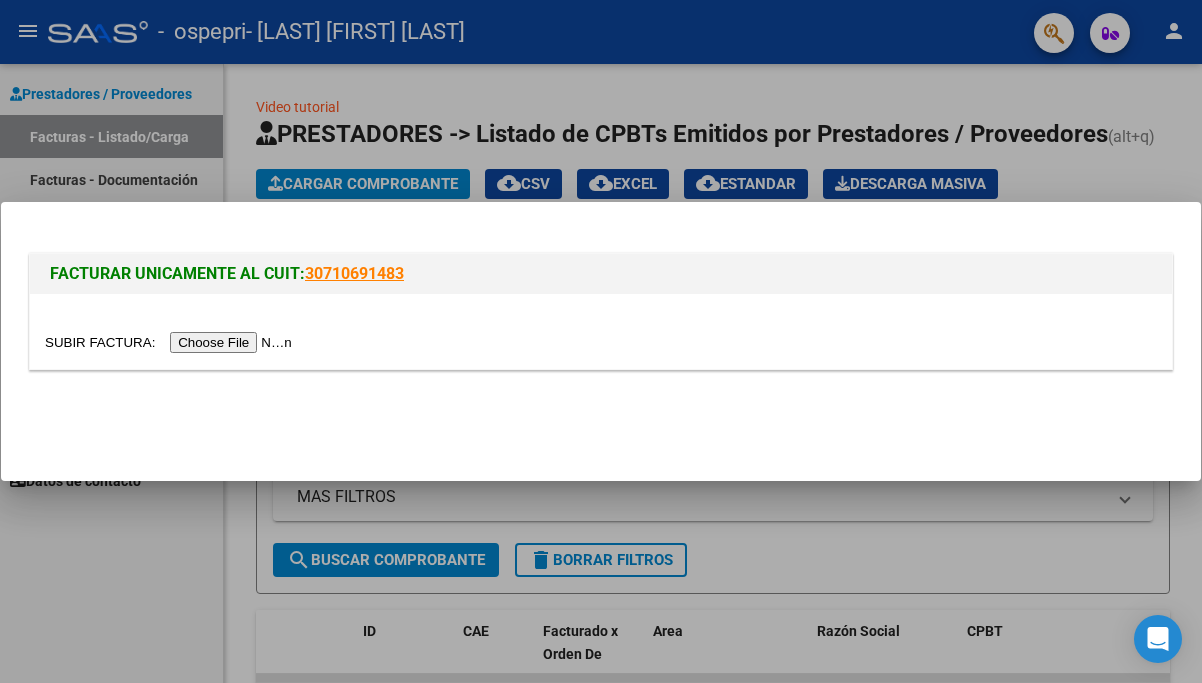 click at bounding box center [171, 342] 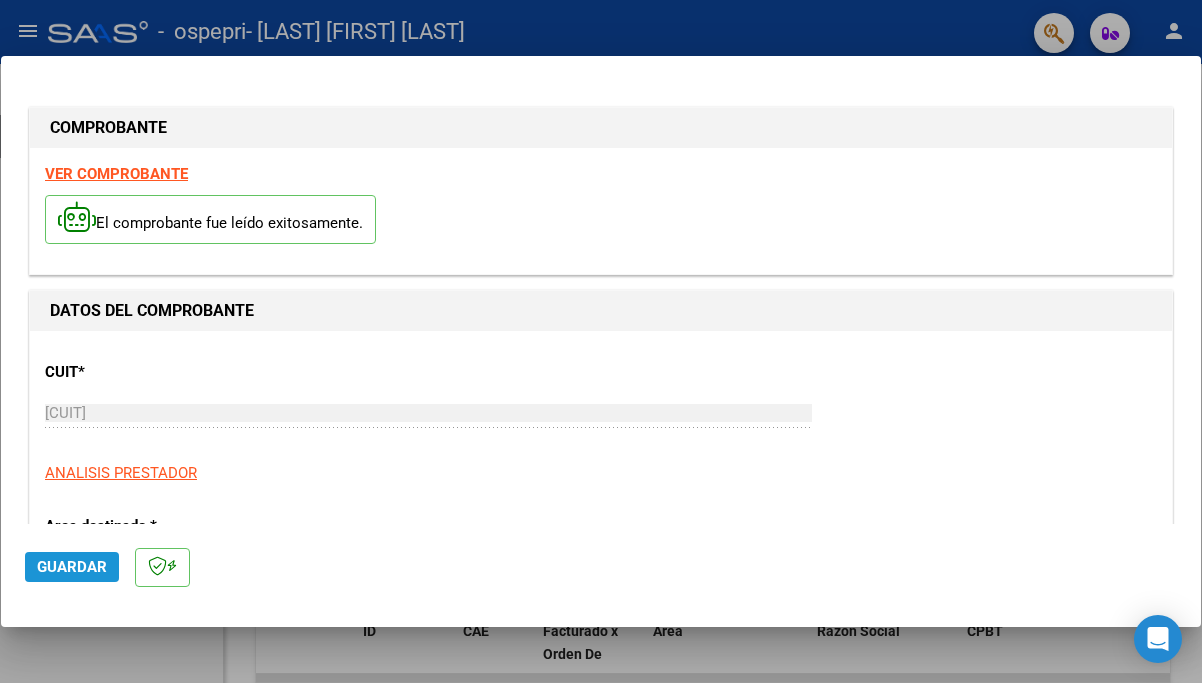 click on "Guardar" 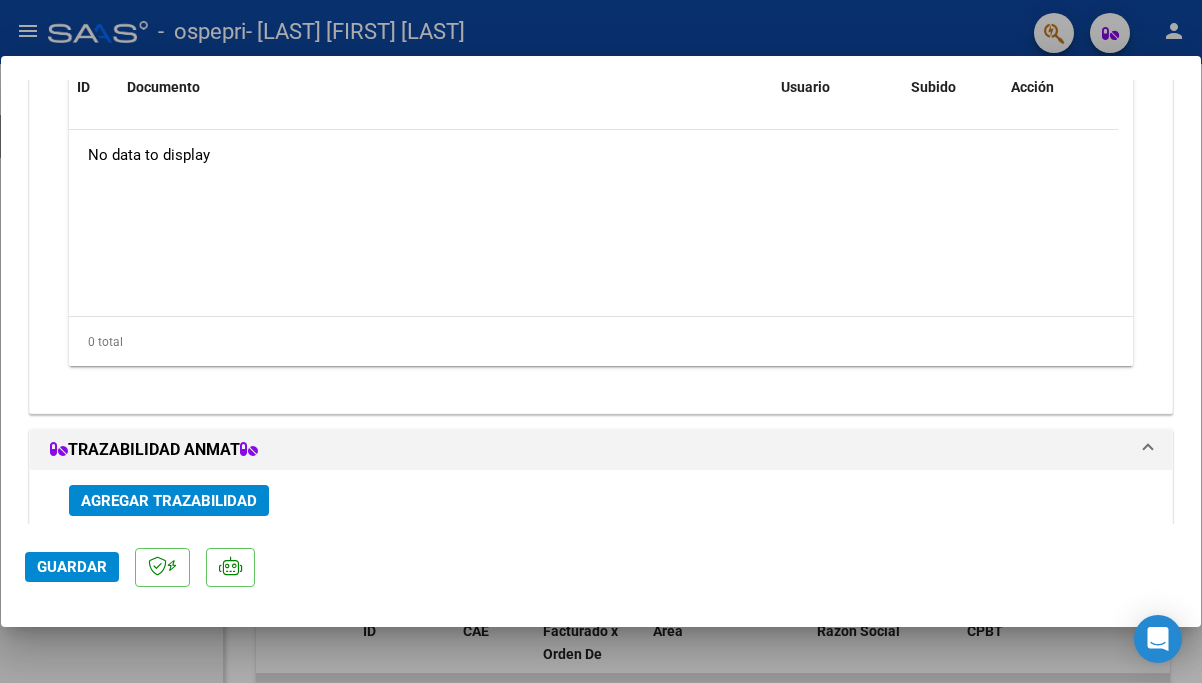 scroll, scrollTop: 1797, scrollLeft: 0, axis: vertical 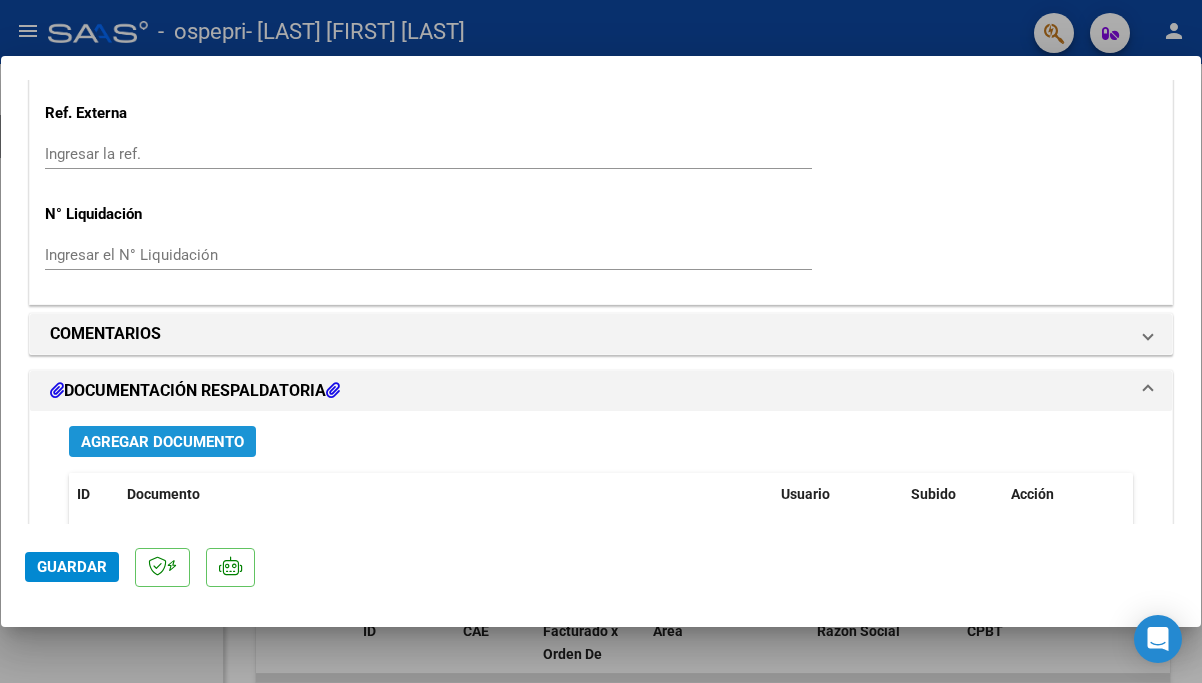 click on "Agregar Documento" at bounding box center [162, 442] 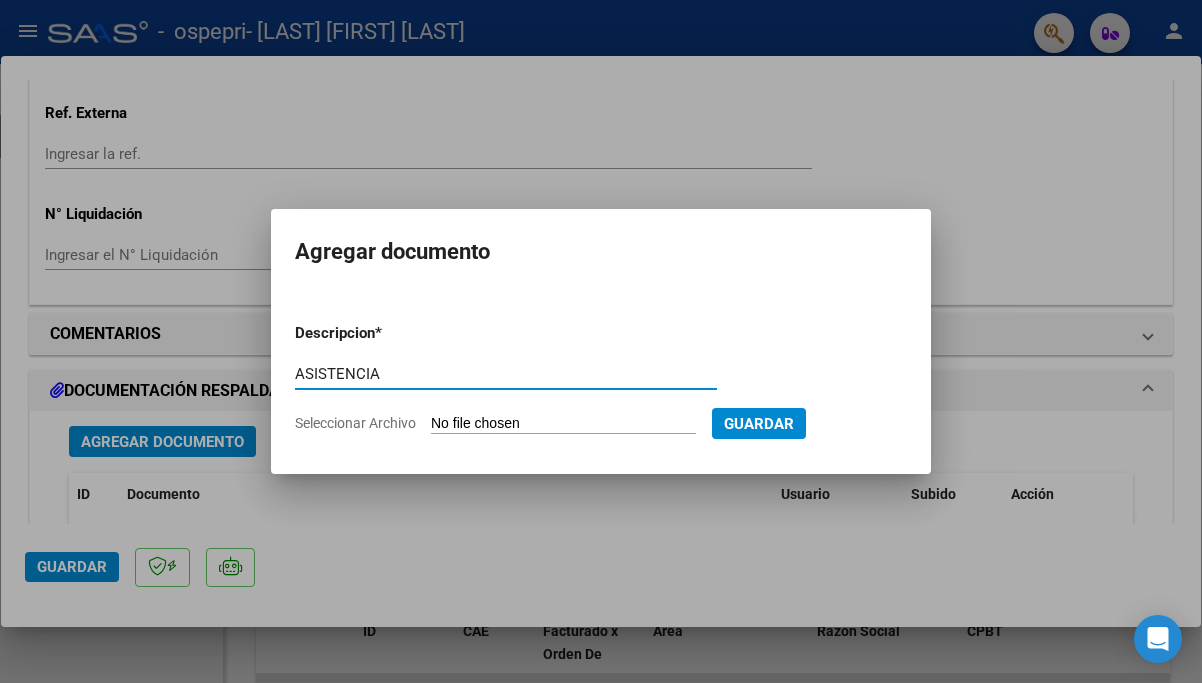 type on "ASISTENCIA" 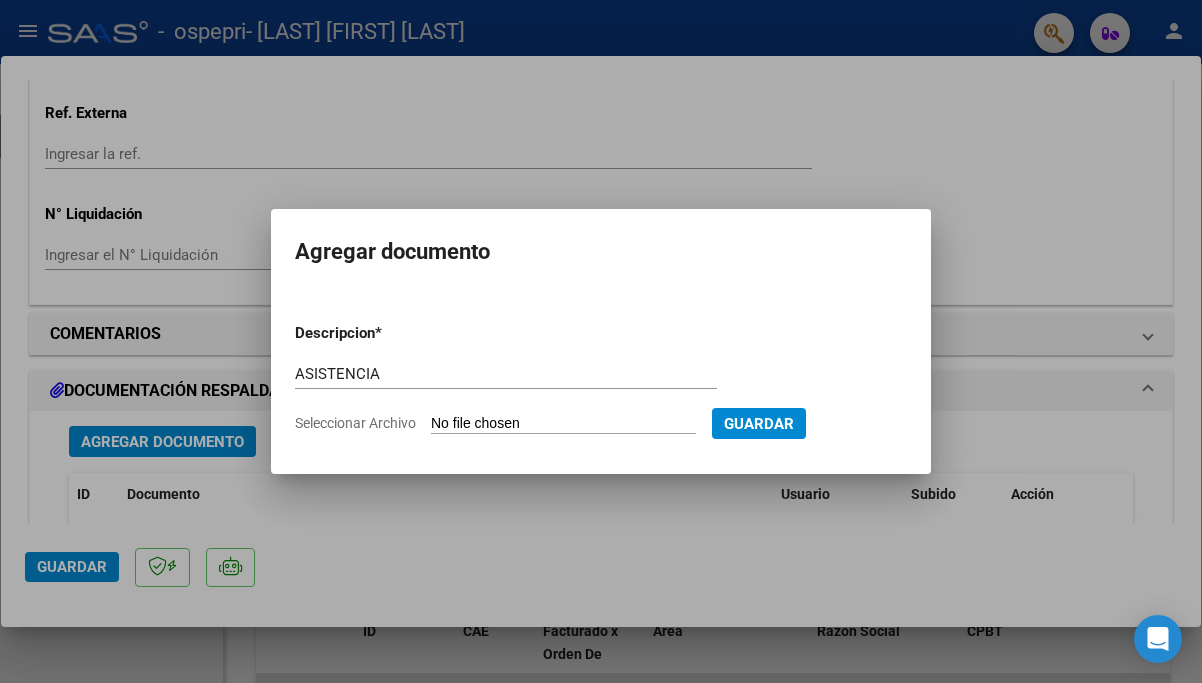 type on "C:\fakepath\CamScanner 05-08-2025 22.27.pdf" 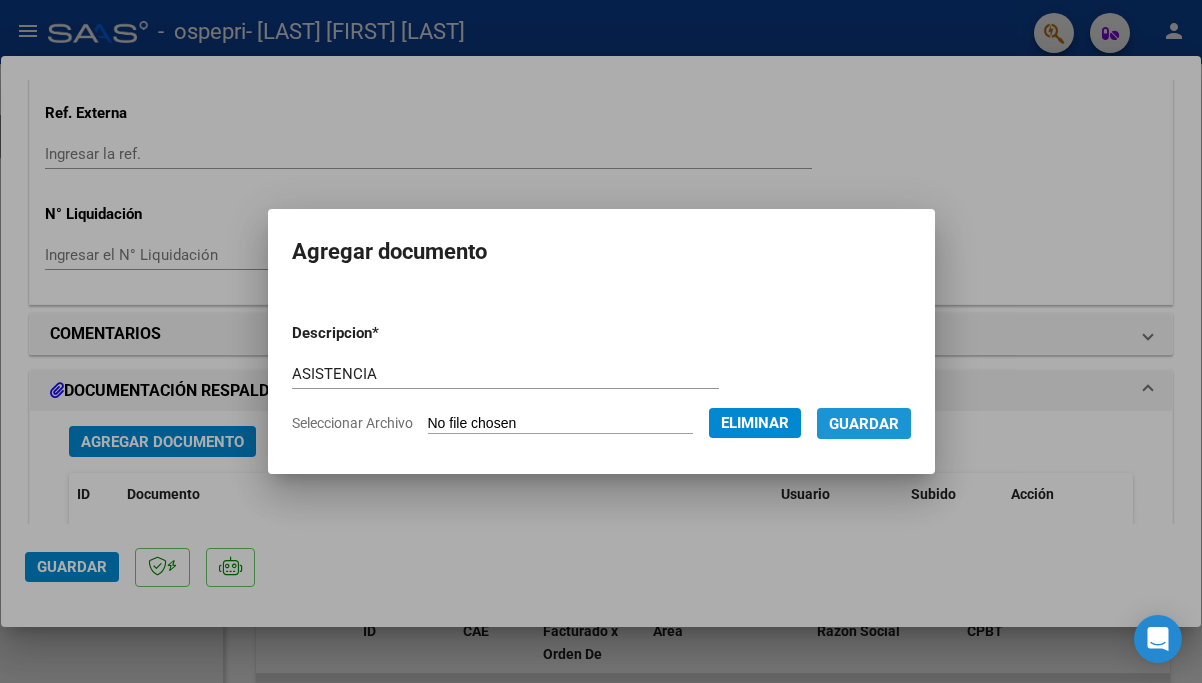 click on "Guardar" at bounding box center [864, 424] 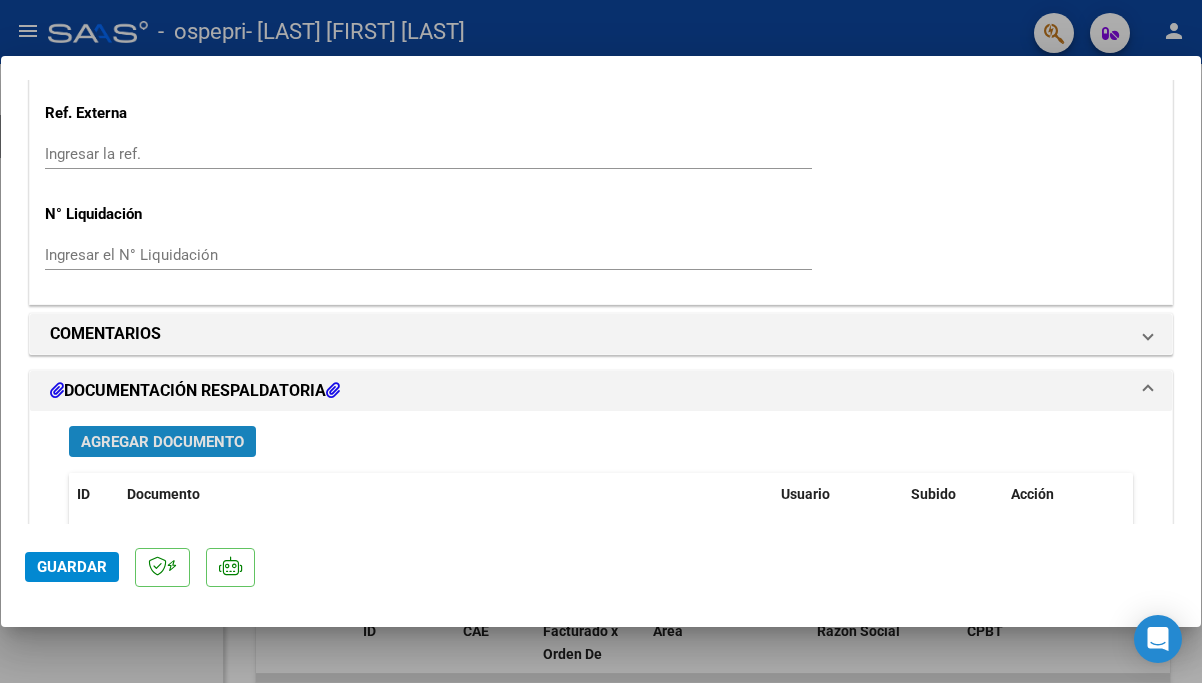 click on "Agregar Documento" at bounding box center (162, 442) 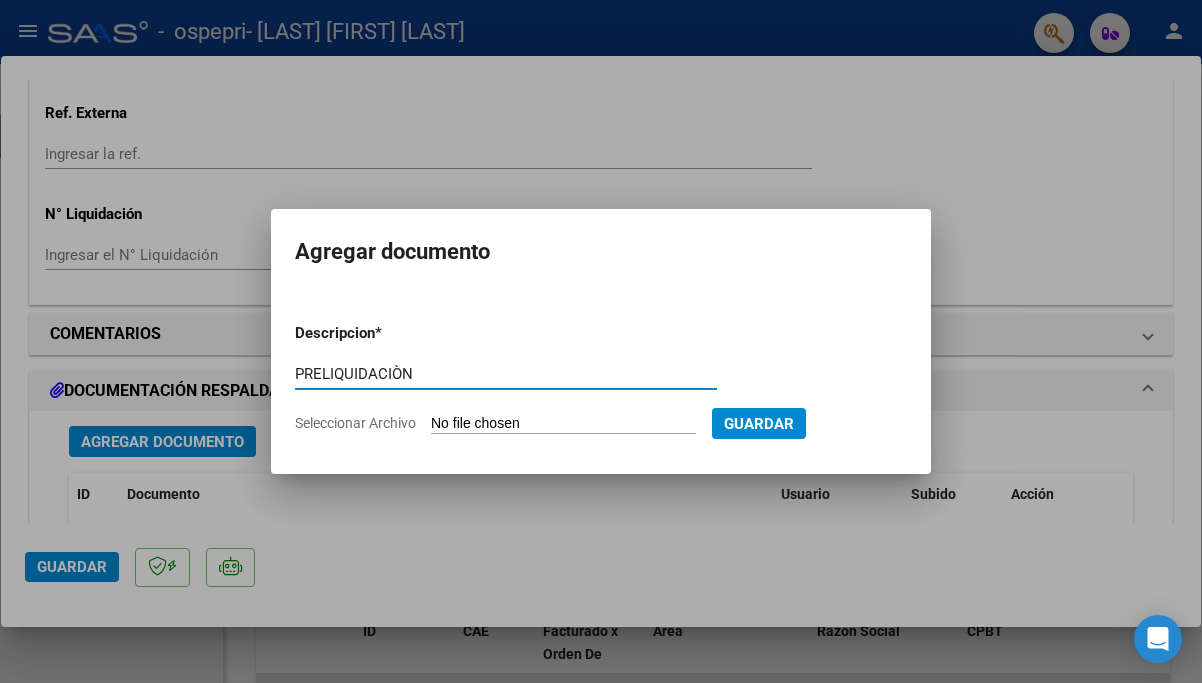 type on "PRELIQUIDACIÒN" 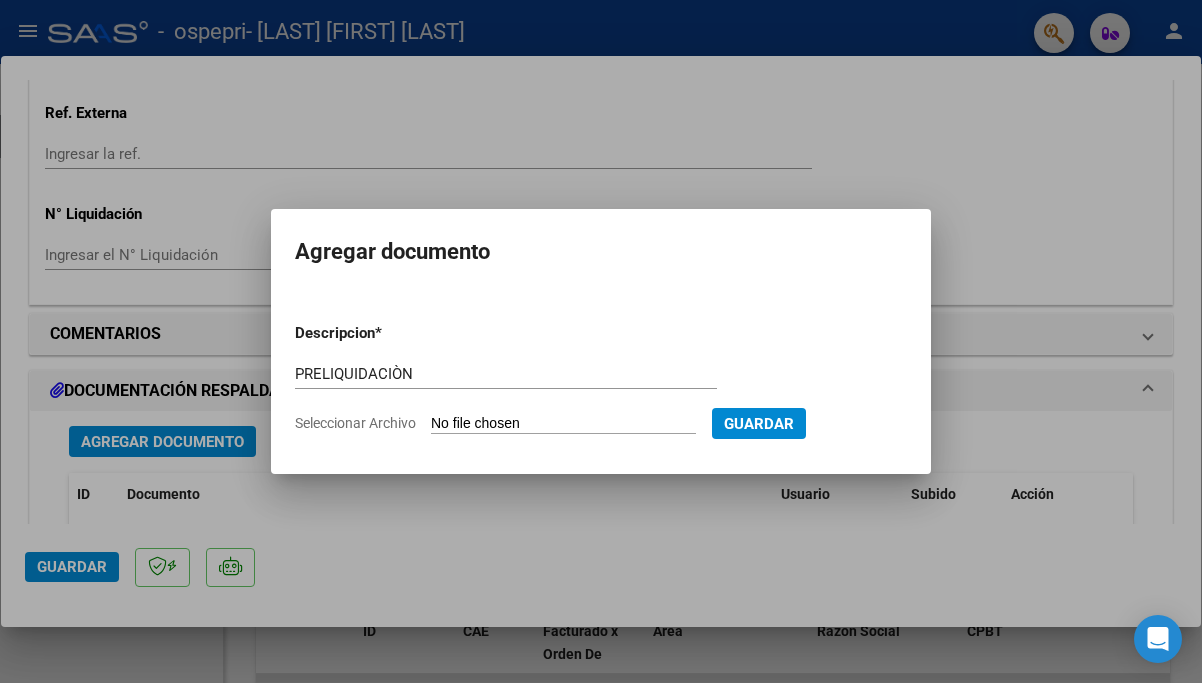 type on "C:\fakepath\apfmimpresionpreliq.pdf" 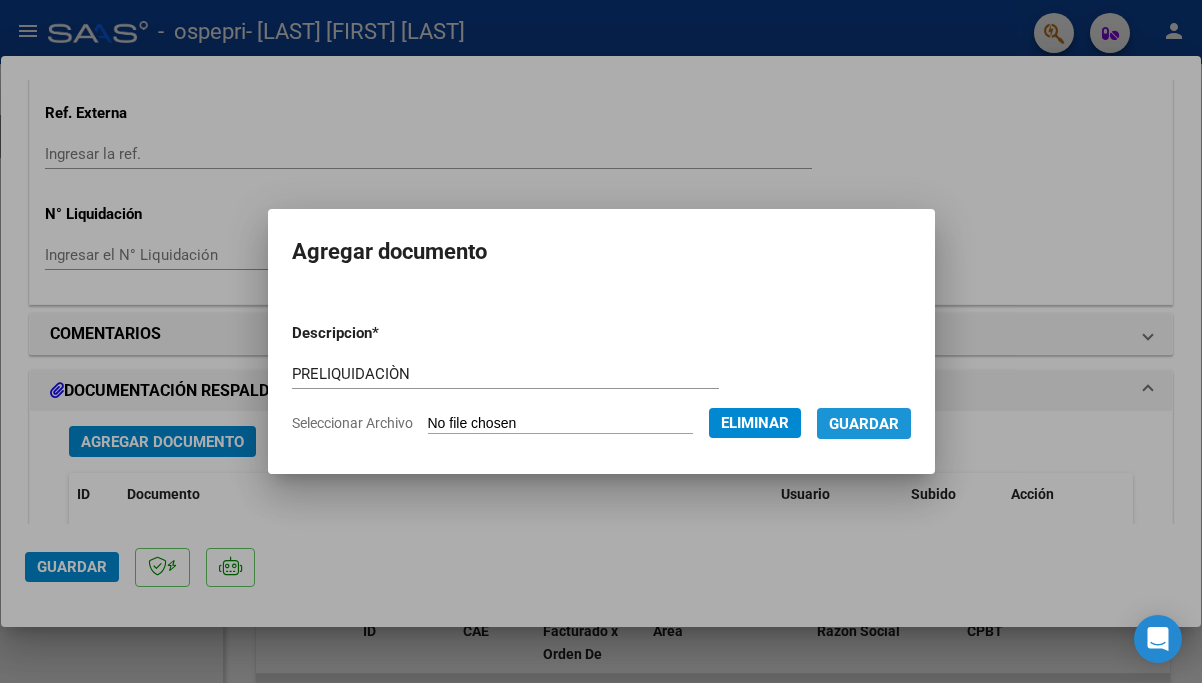 click on "Guardar" at bounding box center [864, 424] 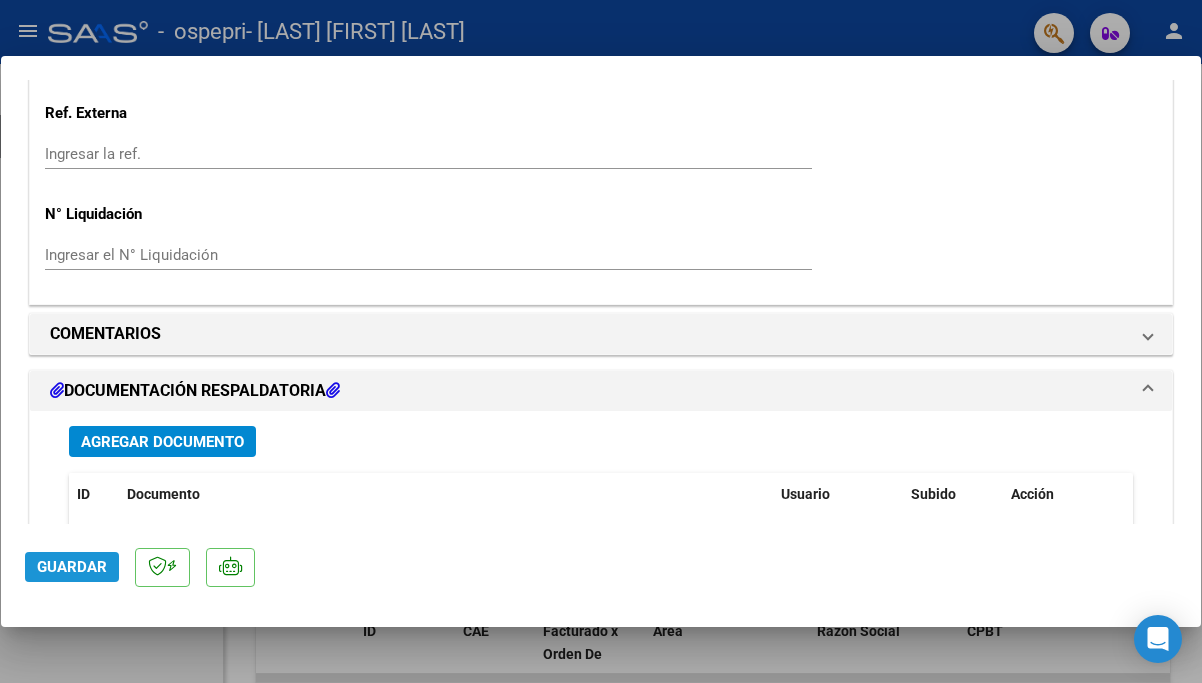 click on "Guardar" 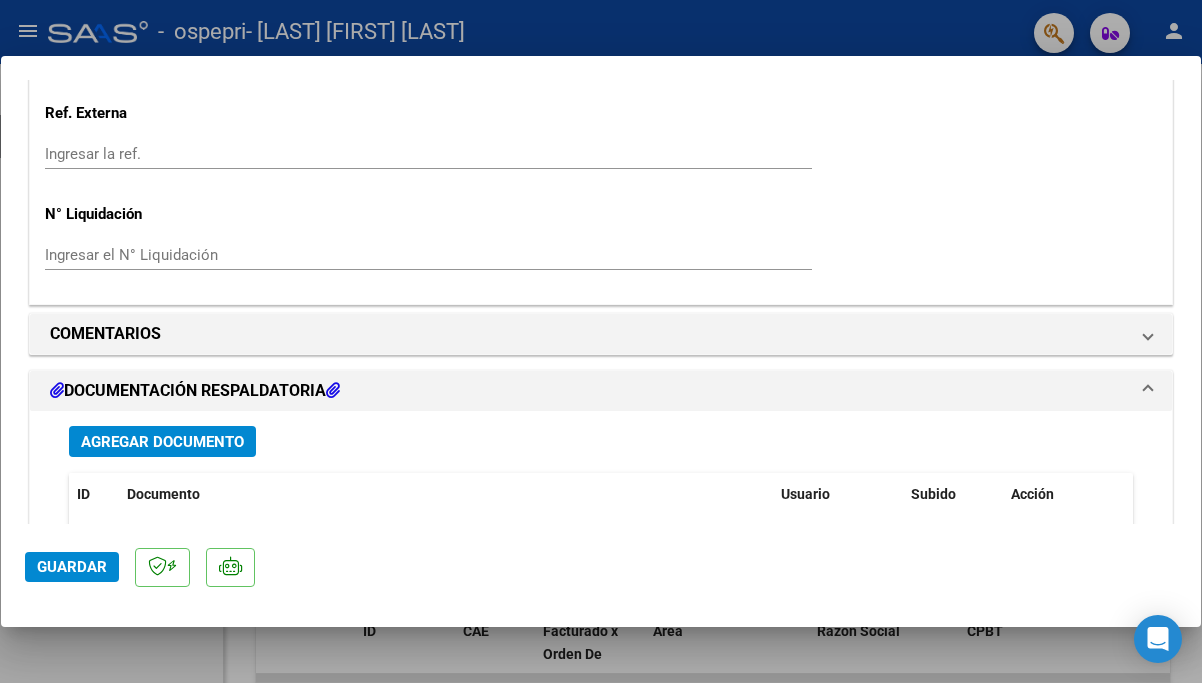 click at bounding box center [601, 341] 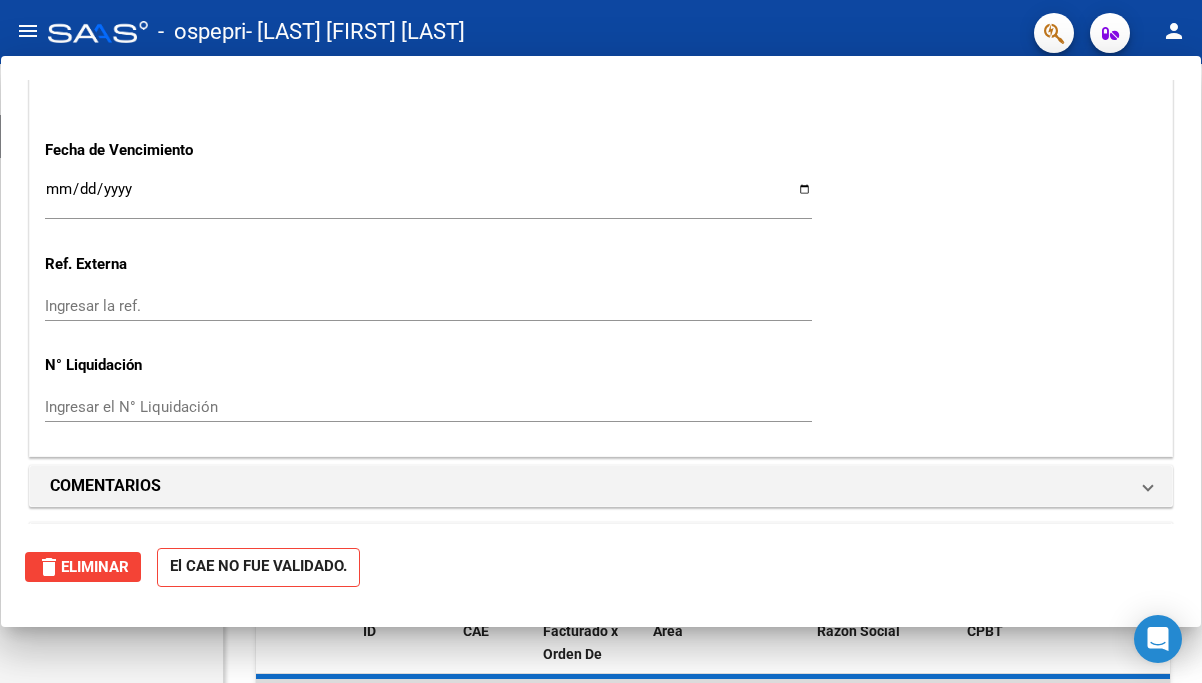 scroll, scrollTop: 0, scrollLeft: 0, axis: both 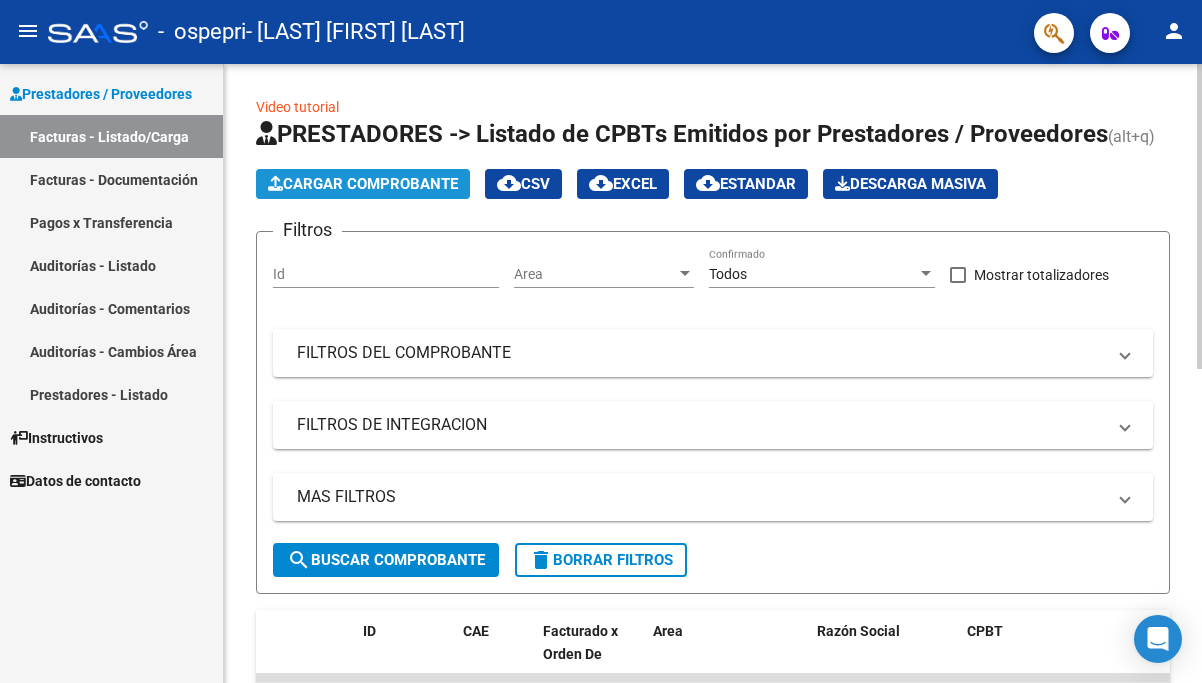 click on "Cargar Comprobante" 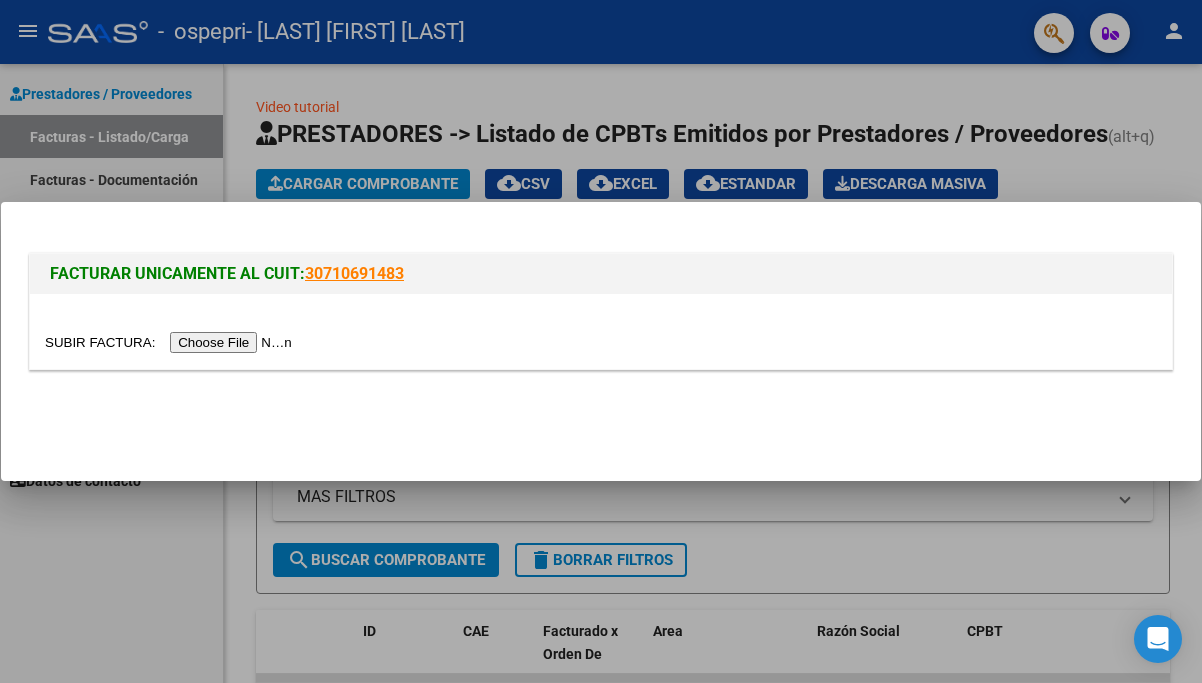 click at bounding box center [171, 342] 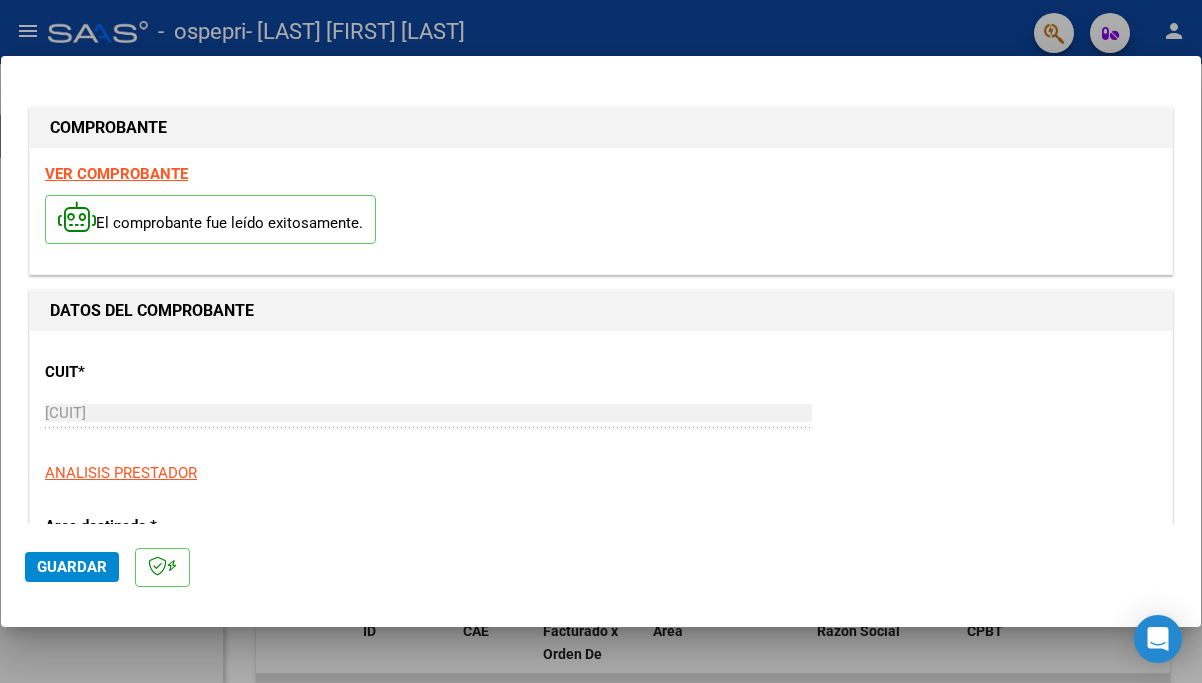 click on "Guardar" 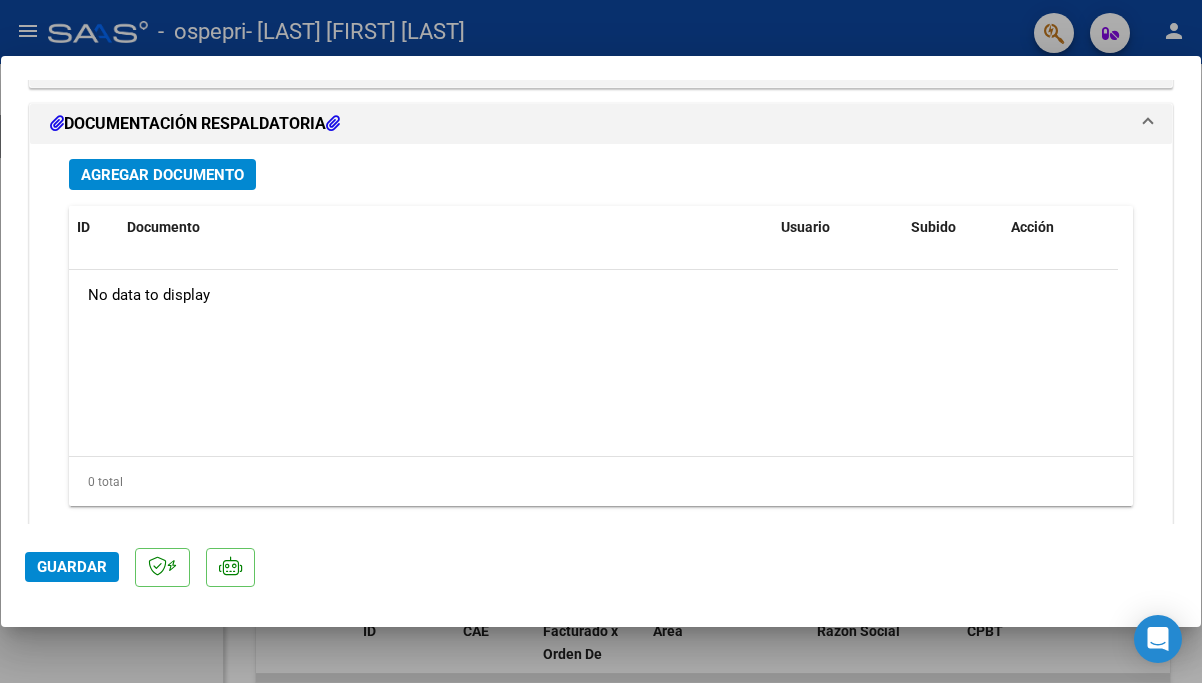 scroll, scrollTop: 1696, scrollLeft: 0, axis: vertical 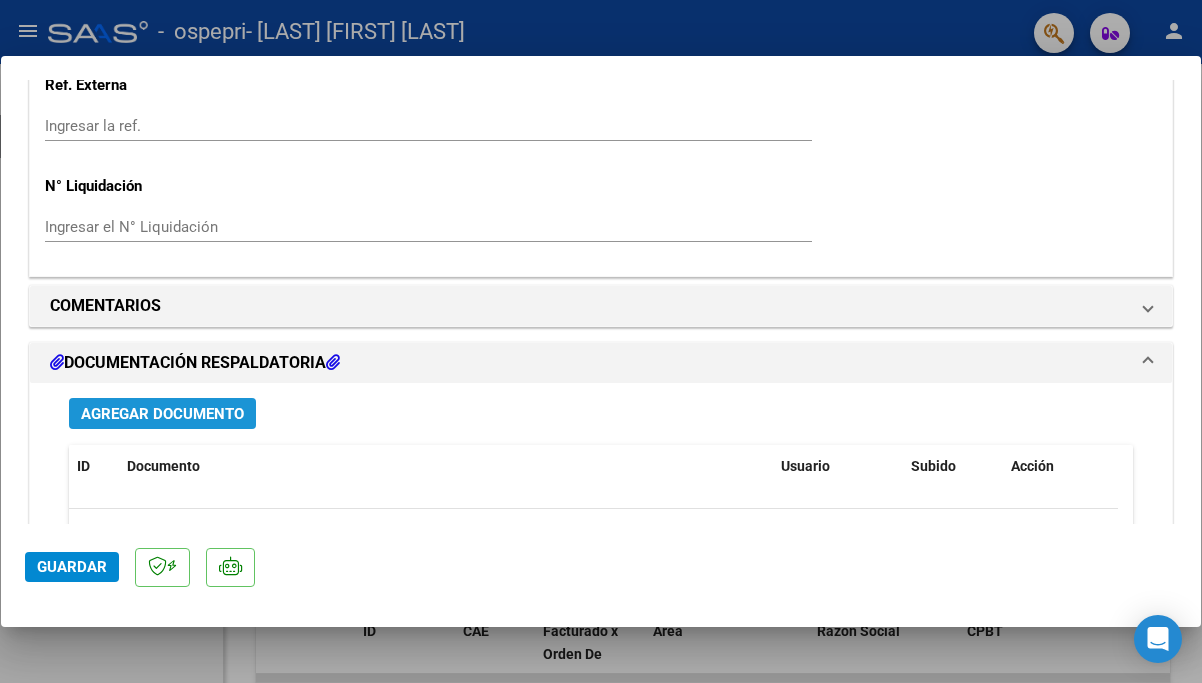 click on "Agregar Documento" at bounding box center (162, 414) 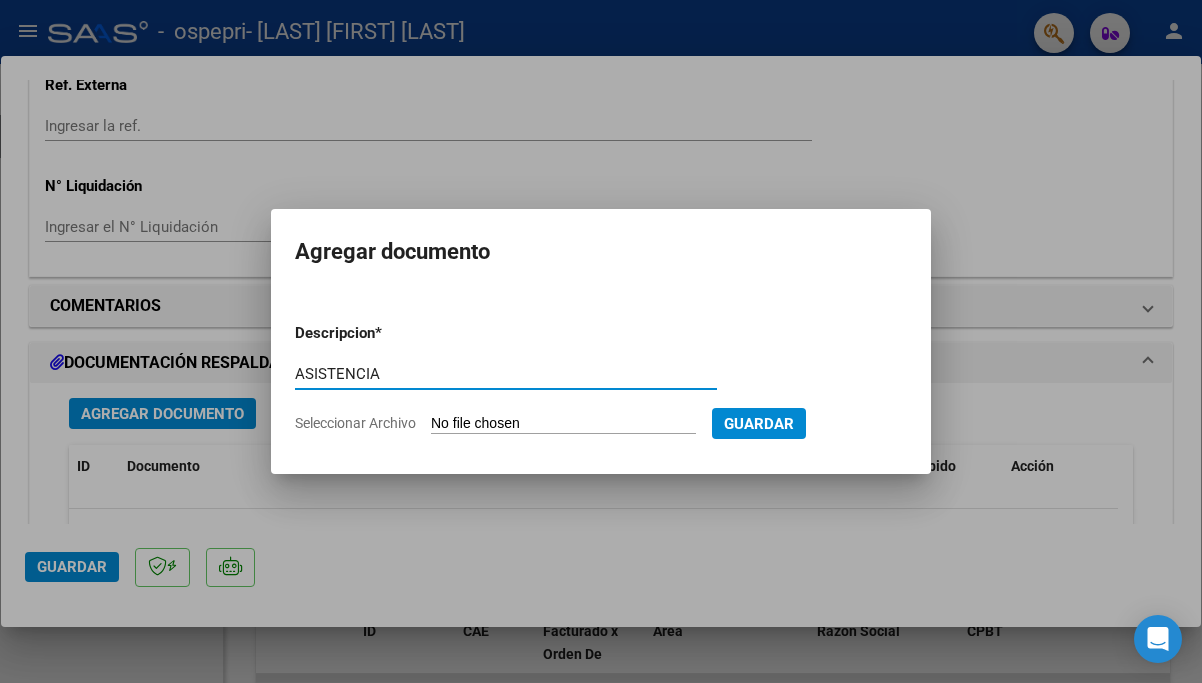 type on "ASISTENCIA" 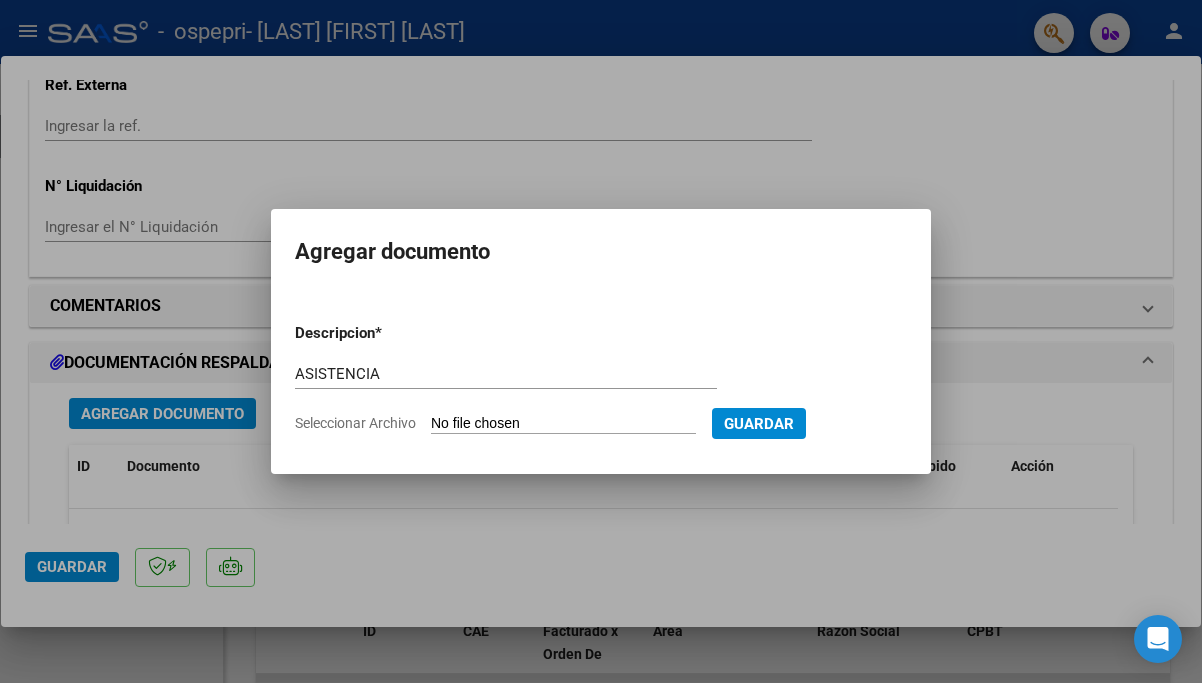 type on "C:\fakepath\apfmimpresionpreliq (6).pdf" 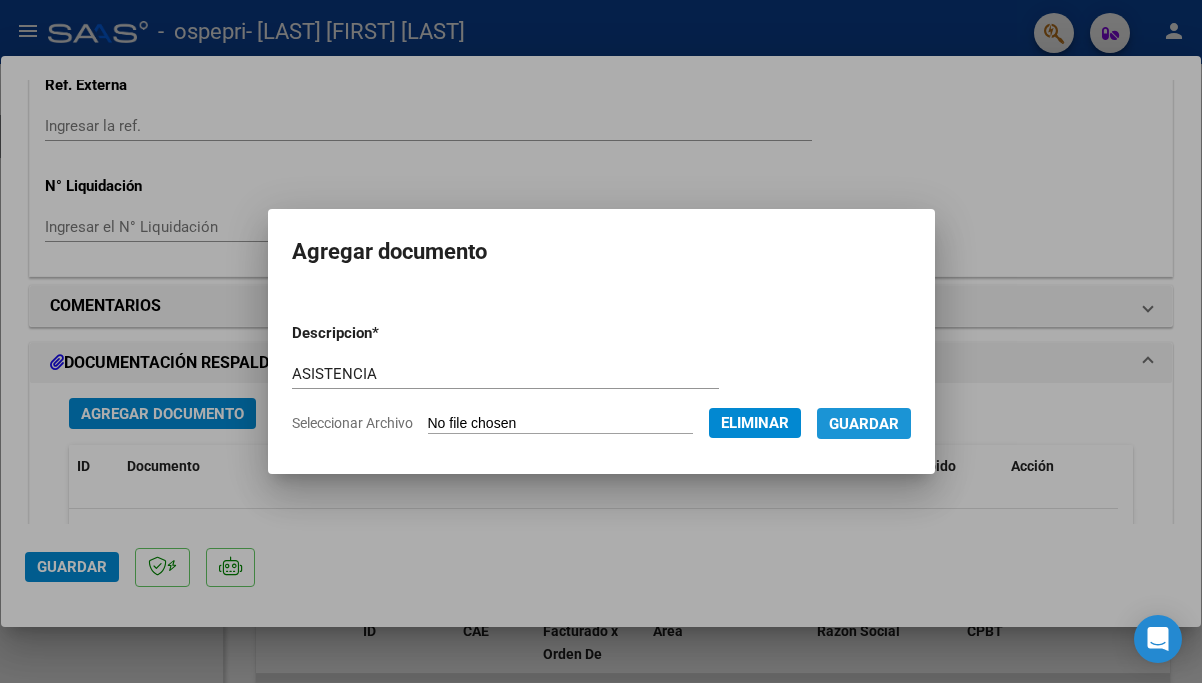click on "Guardar" at bounding box center [864, 424] 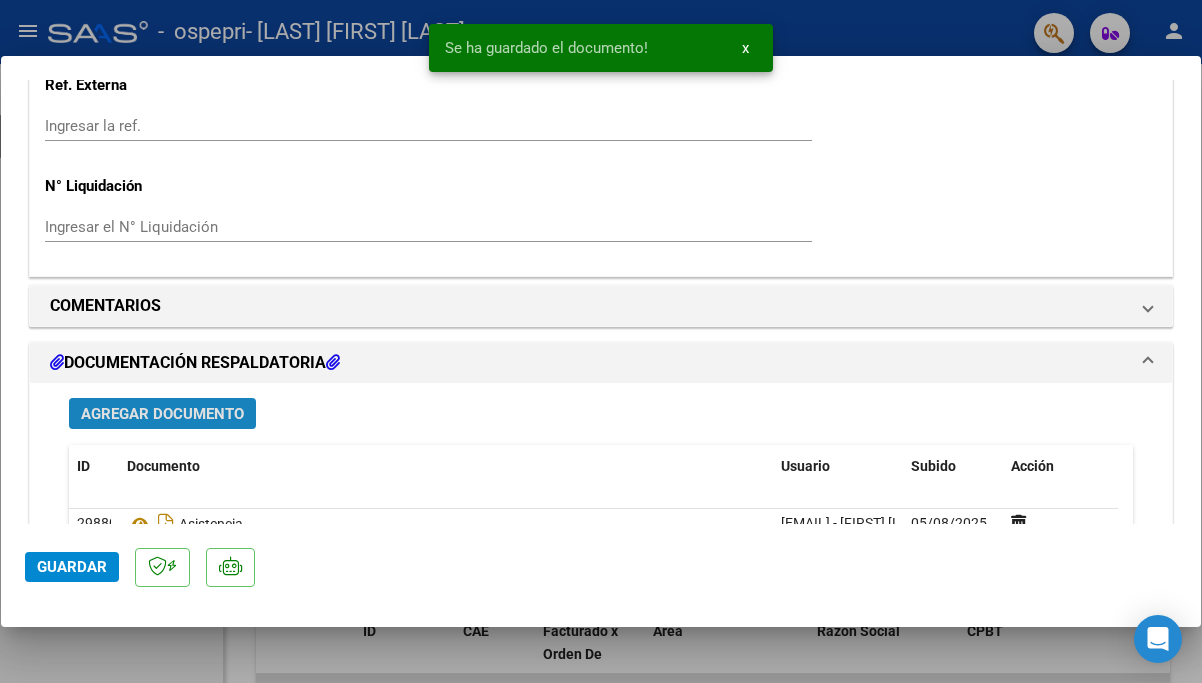 click on "Agregar Documento" at bounding box center (162, 414) 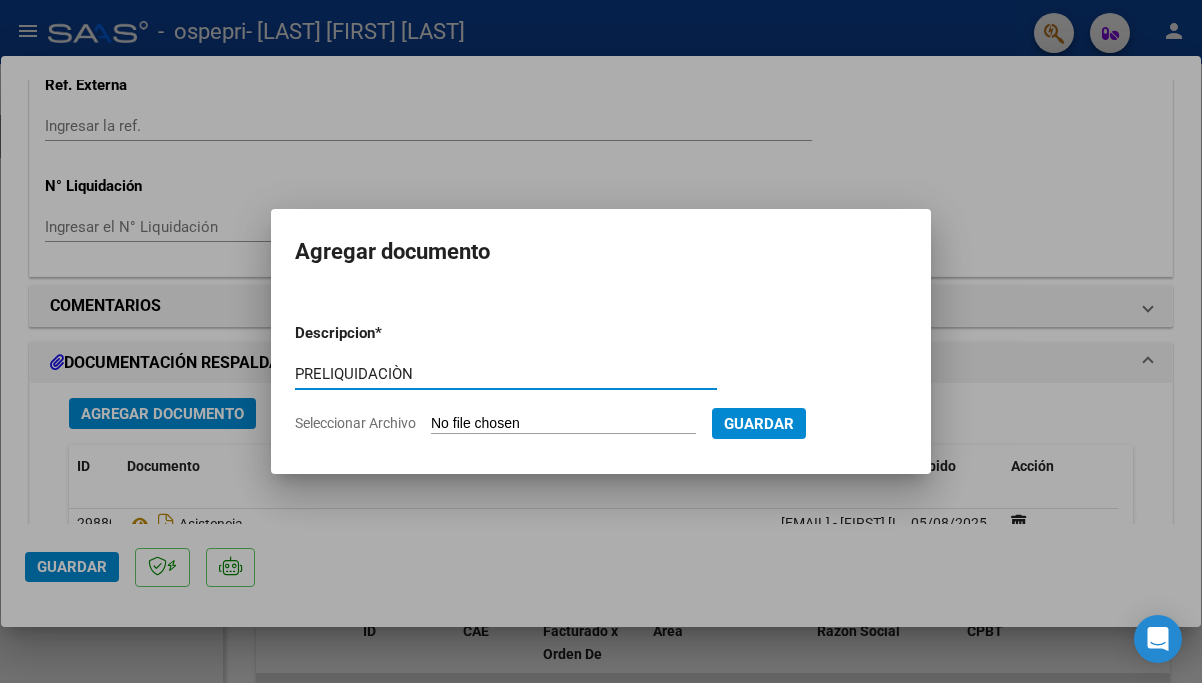 type on "PRELIQUIDACIÒN" 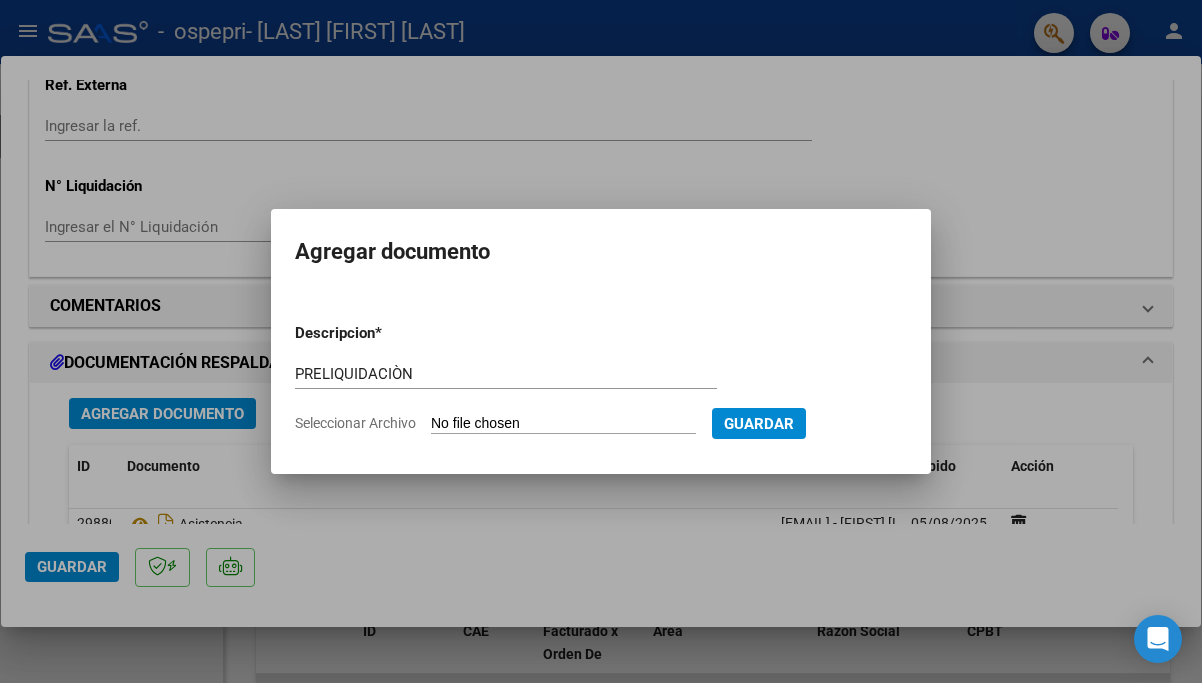 click on "Seleccionar Archivo" at bounding box center [563, 424] 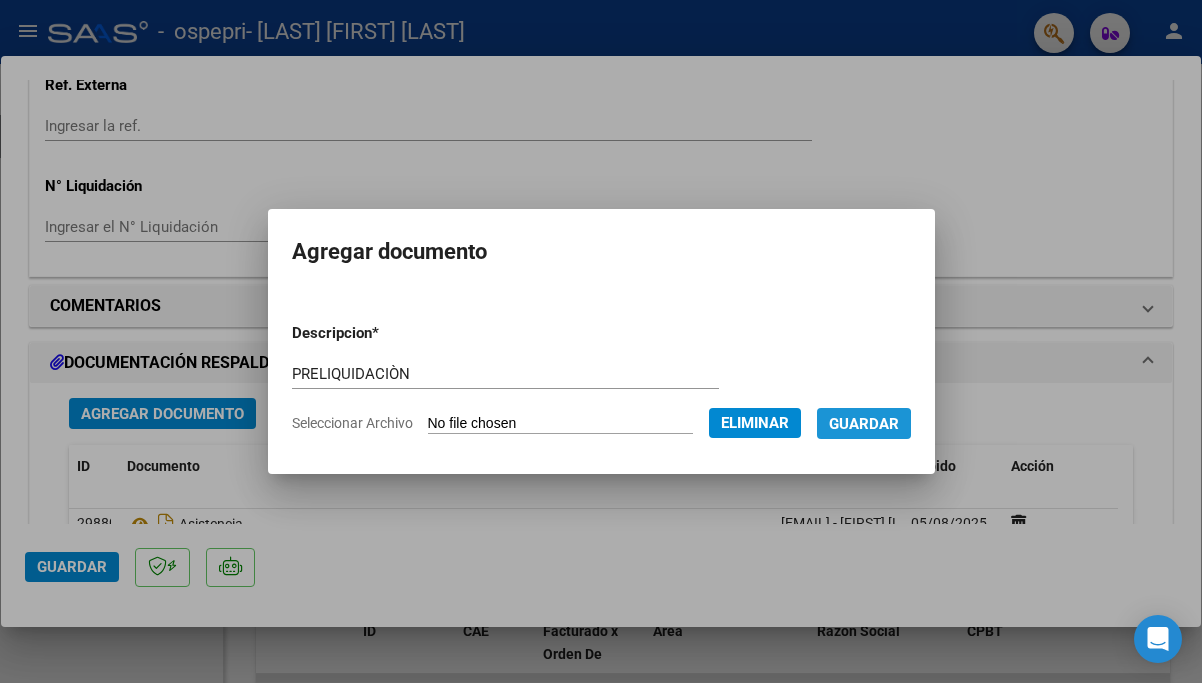 click on "Guardar" at bounding box center (864, 424) 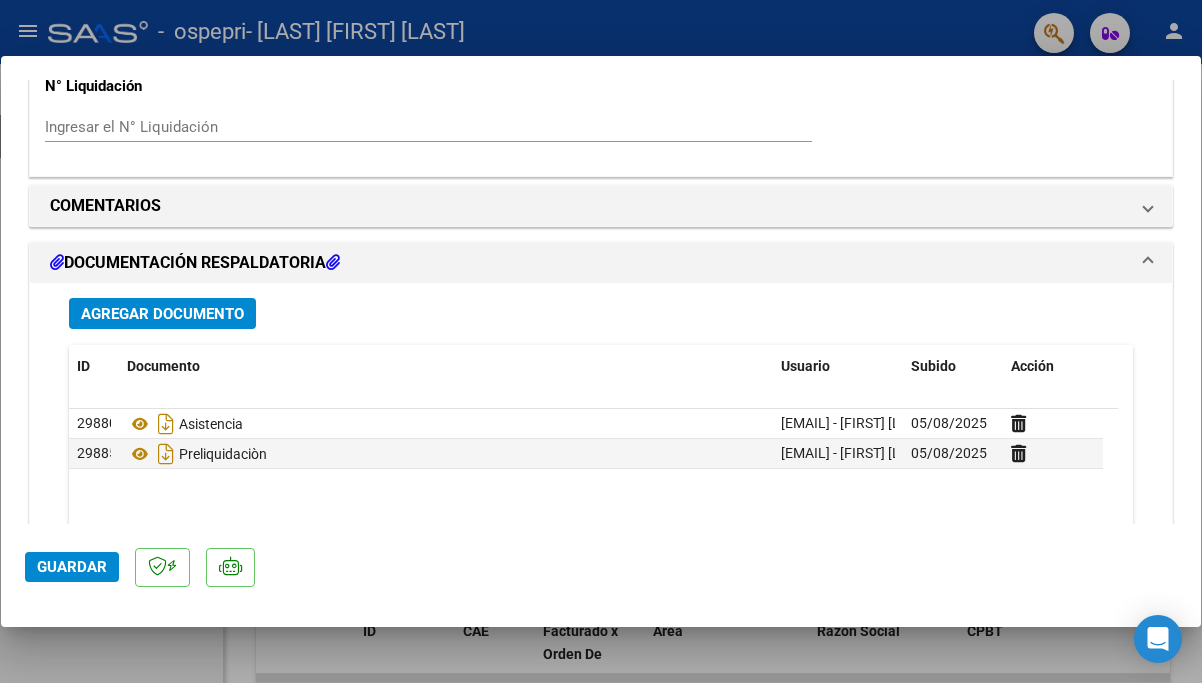 scroll, scrollTop: 1537, scrollLeft: 0, axis: vertical 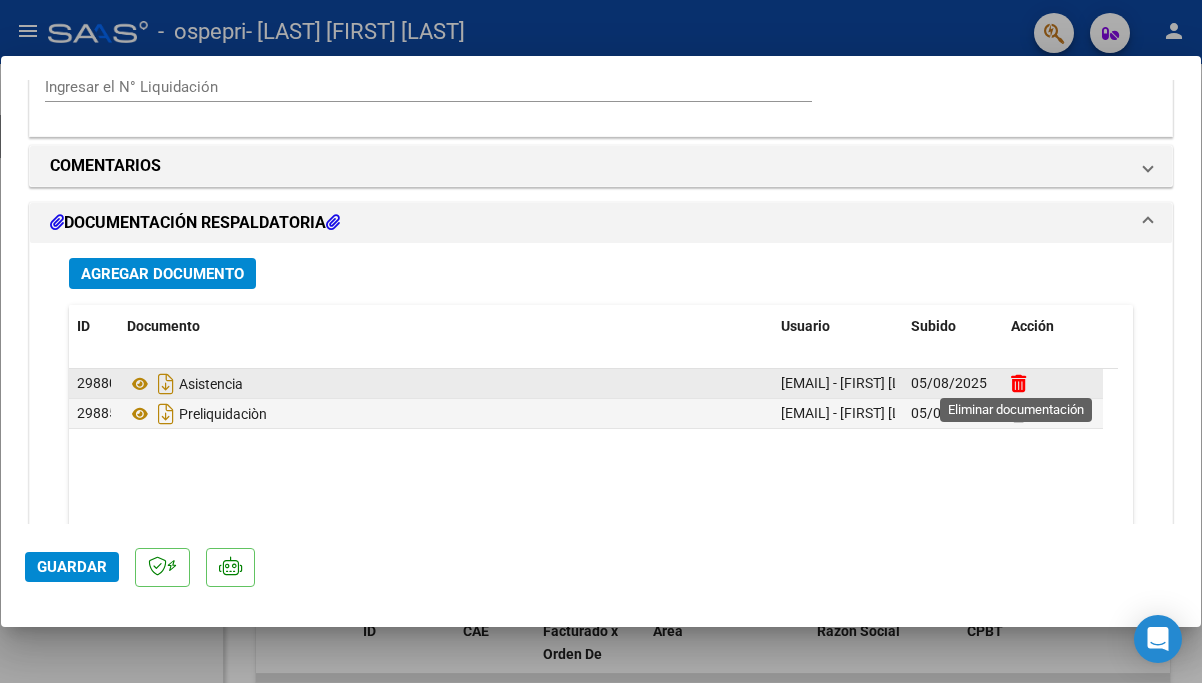 click 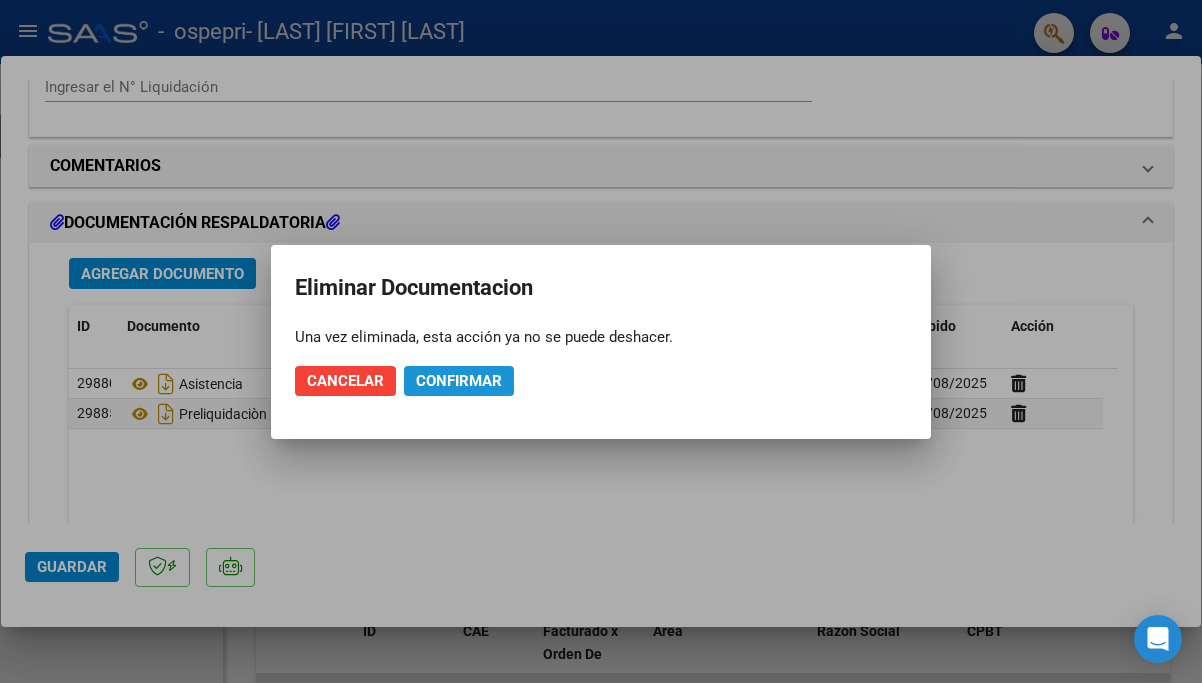 click on "Confirmar" 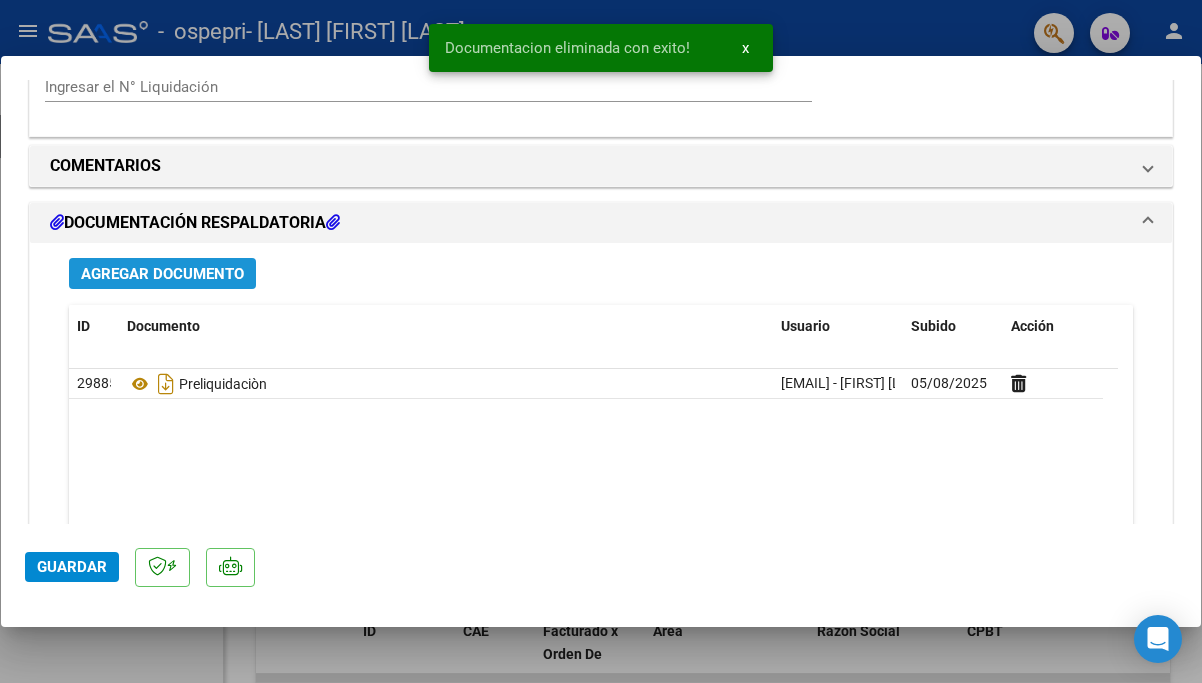 click on "Agregar Documento" at bounding box center (162, 274) 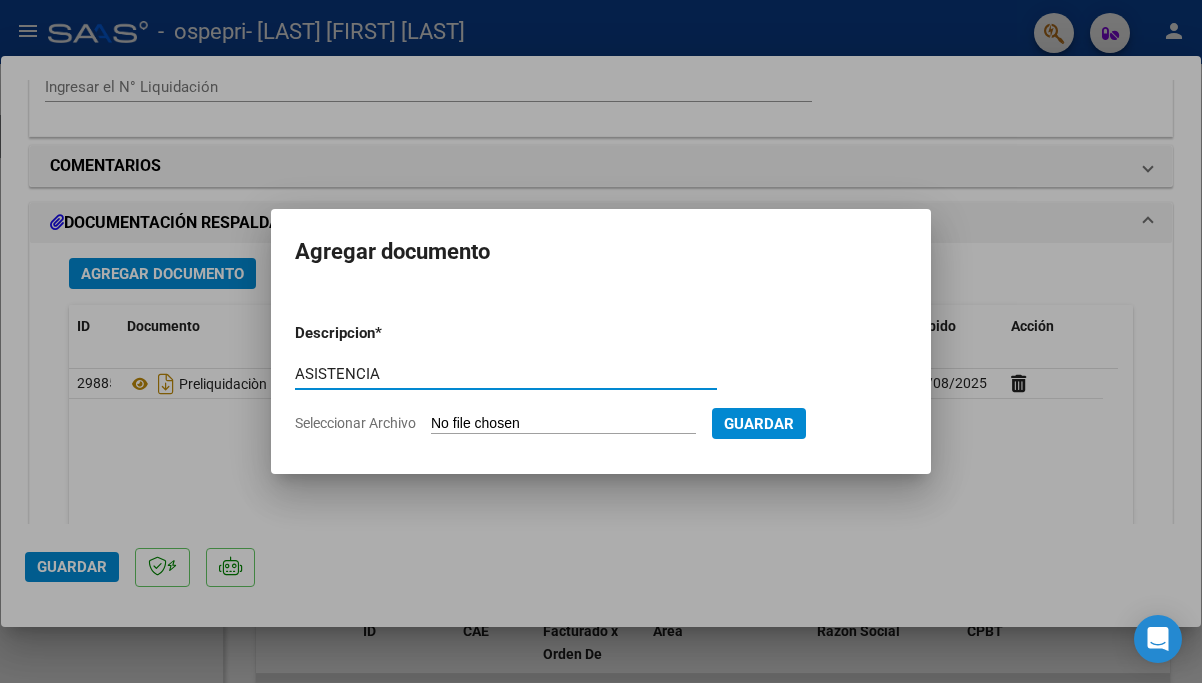 type on "ASISTENCIA" 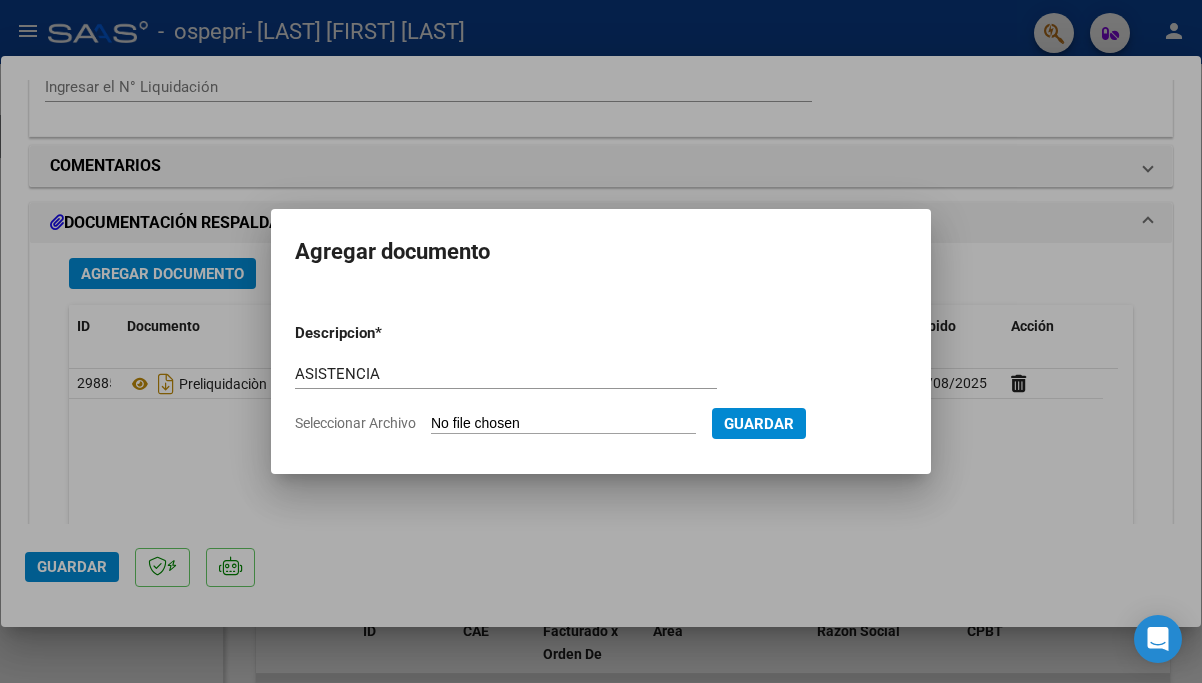 type on "C:\fakepath\CamScanner 05-08-2025 14.28.pdf" 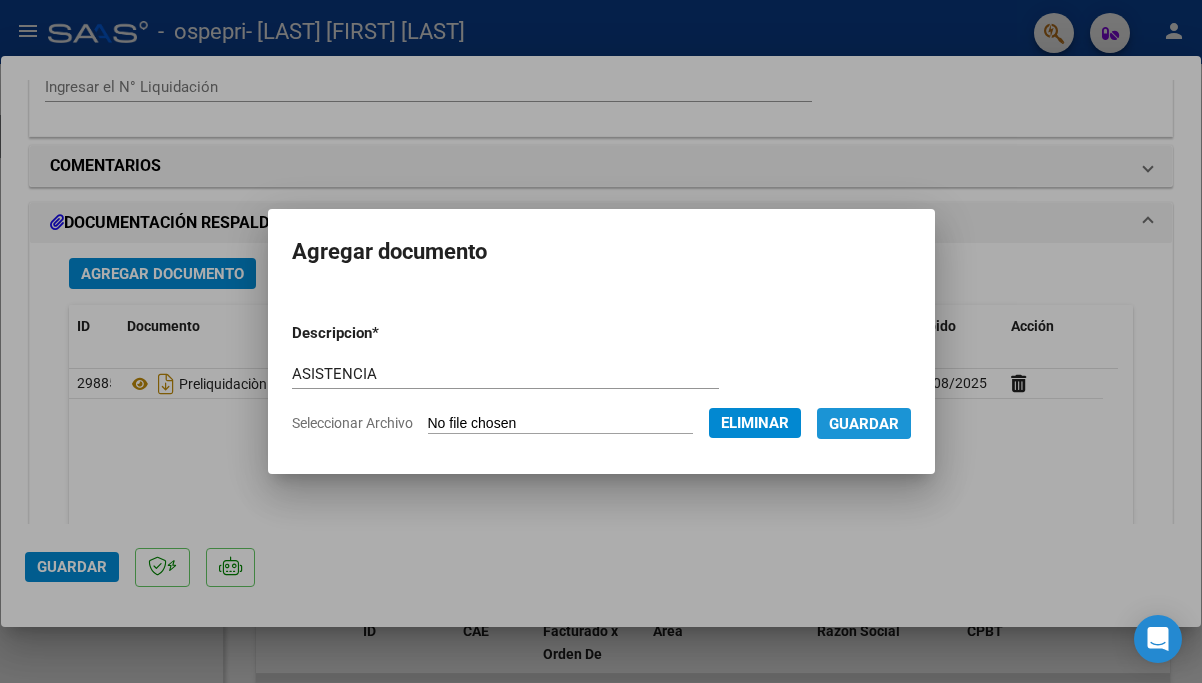 click on "Guardar" at bounding box center (864, 424) 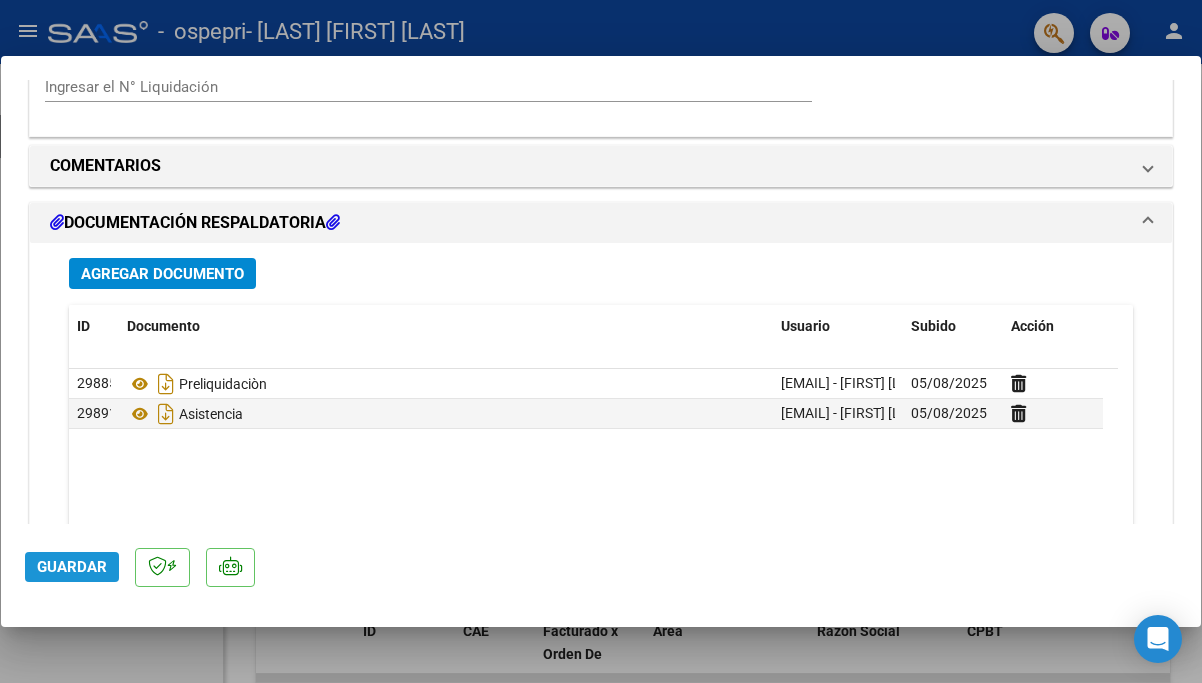 click on "Guardar" 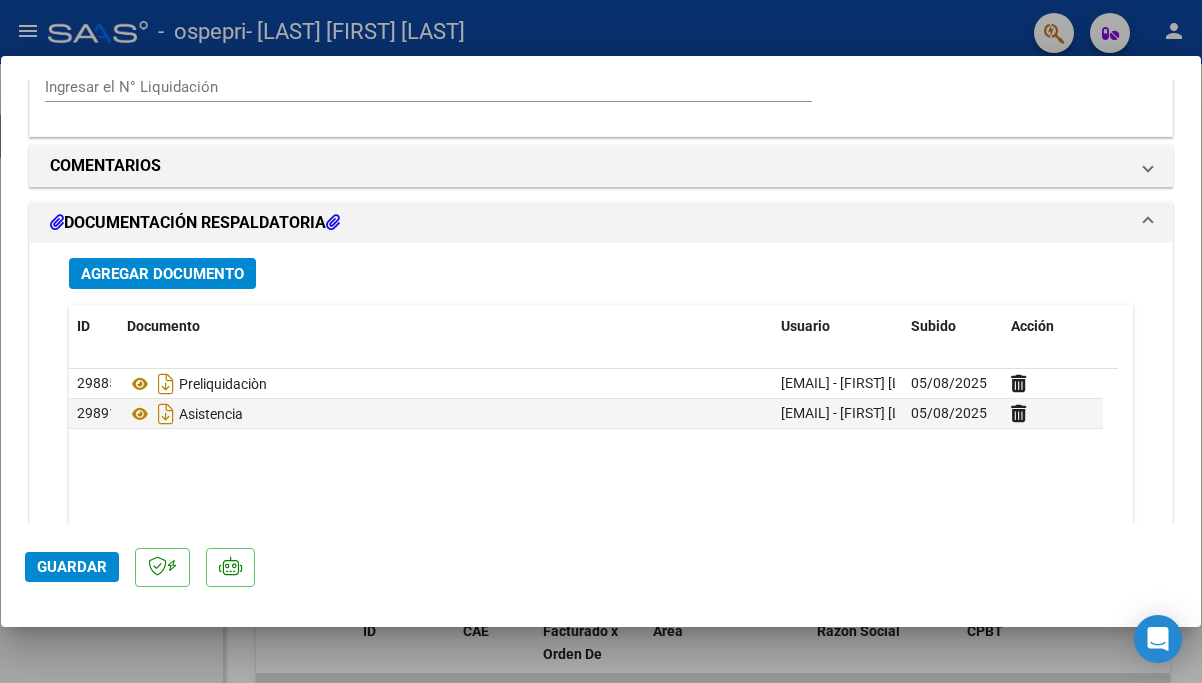 click at bounding box center [601, 341] 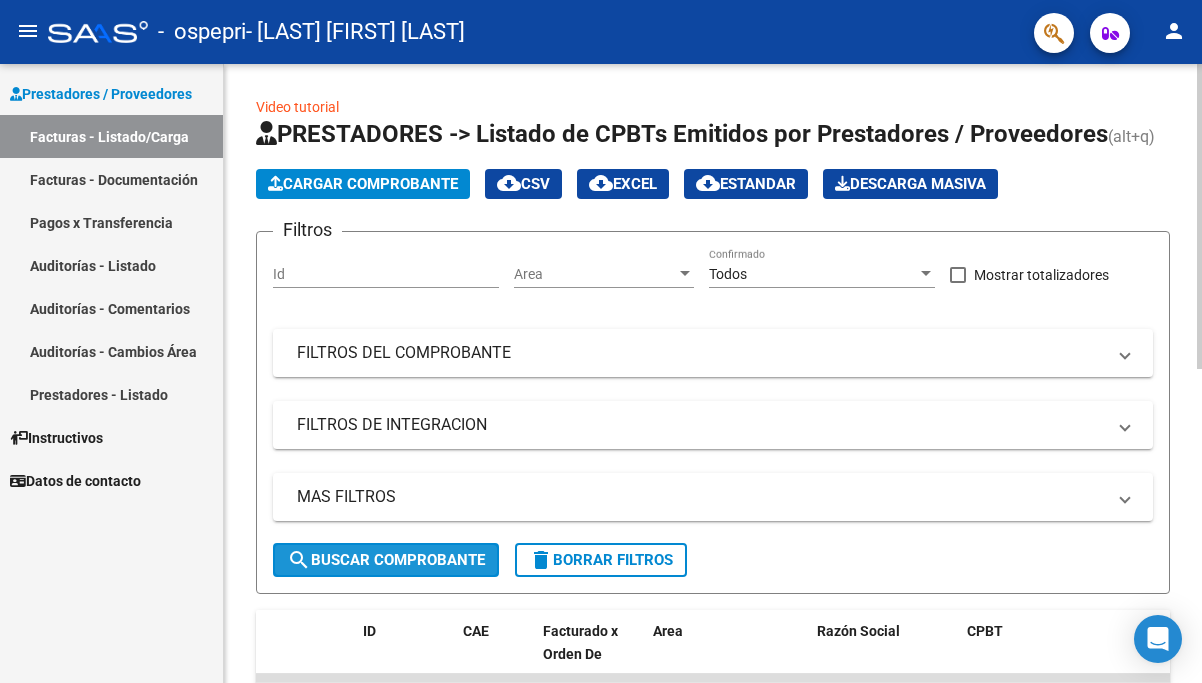 click on "search  Buscar Comprobante" 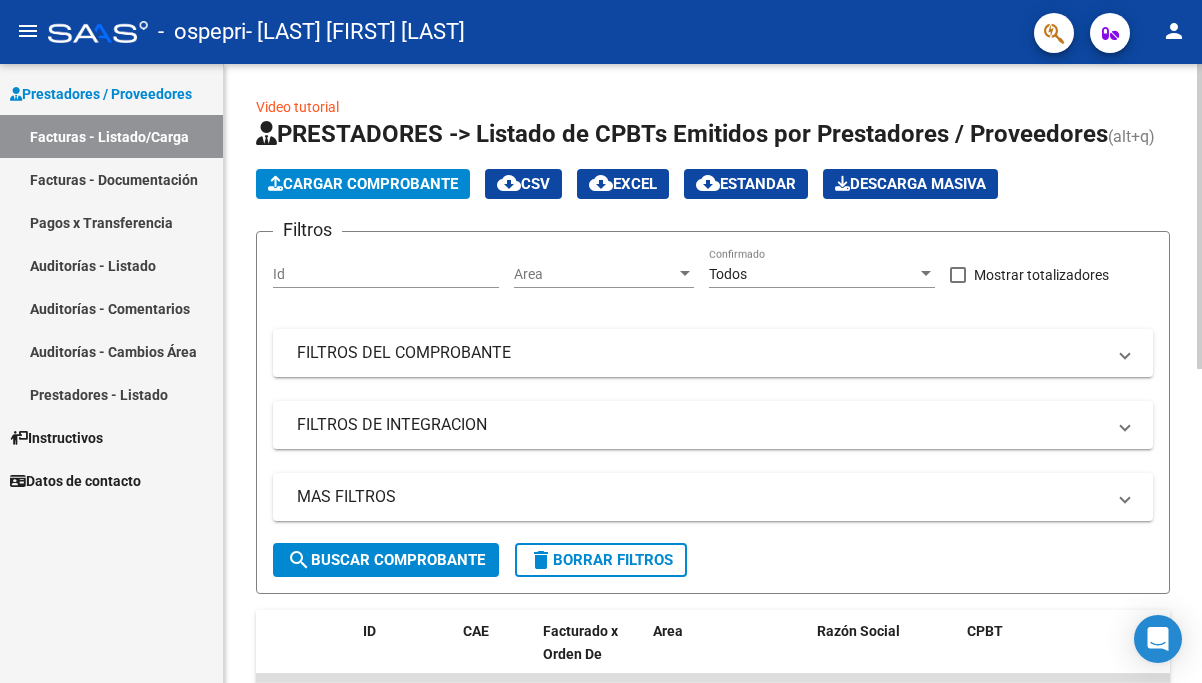 scroll, scrollTop: 619, scrollLeft: 0, axis: vertical 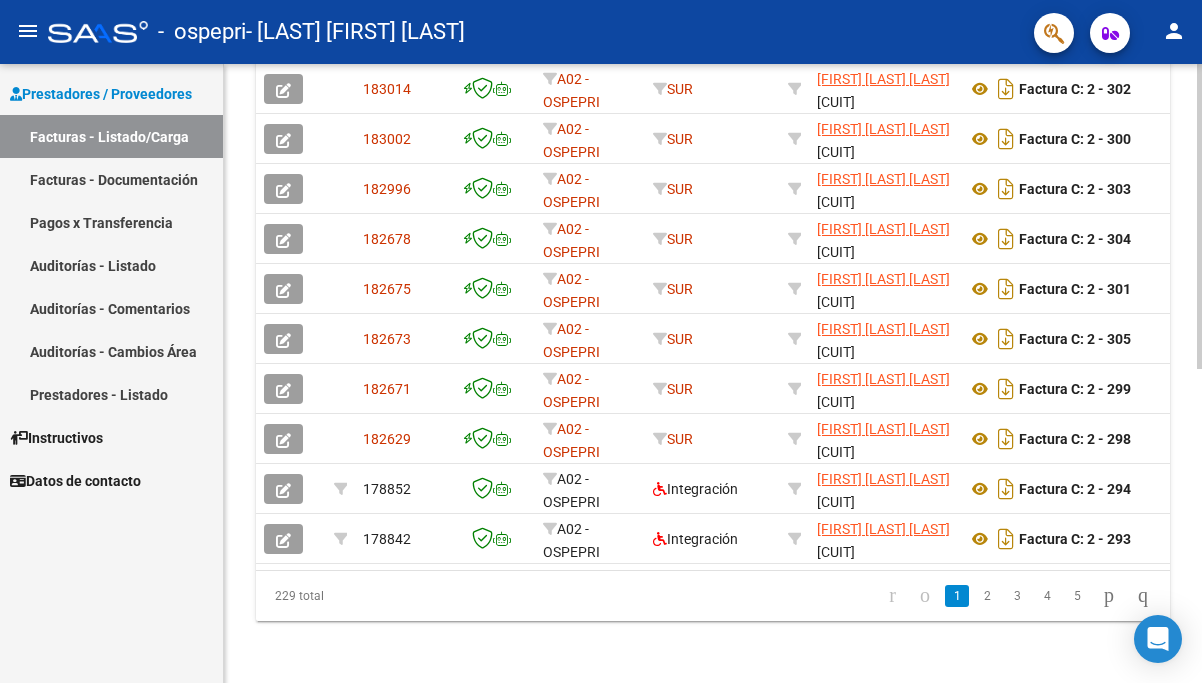 click 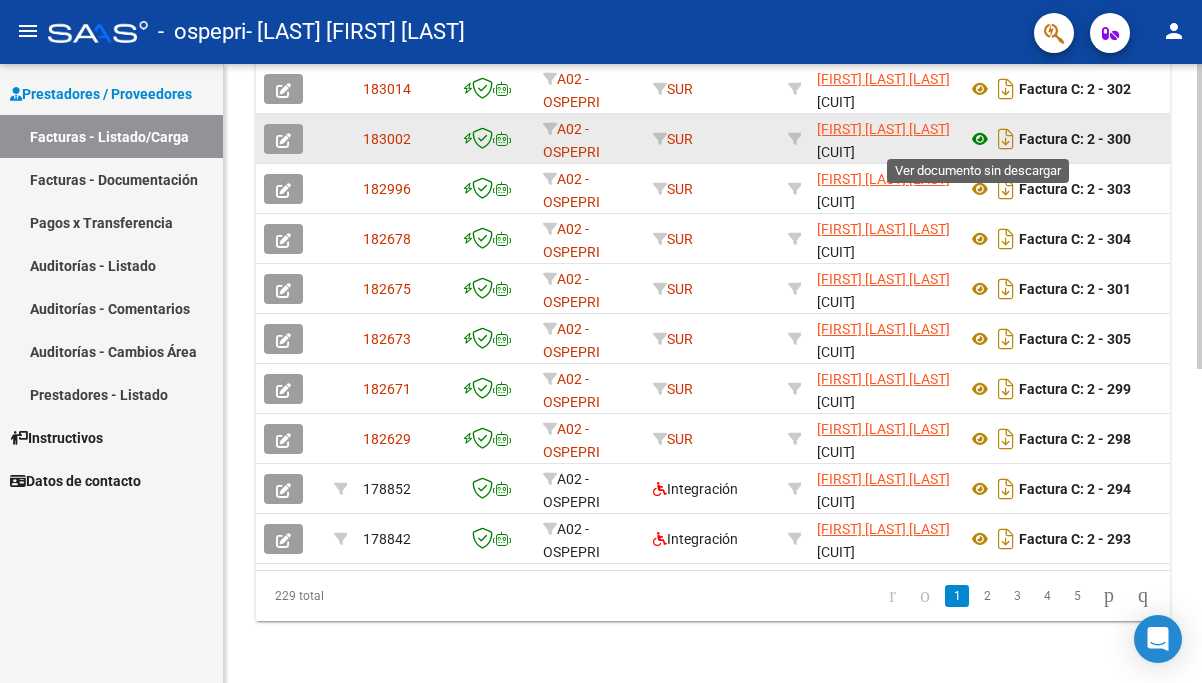 click 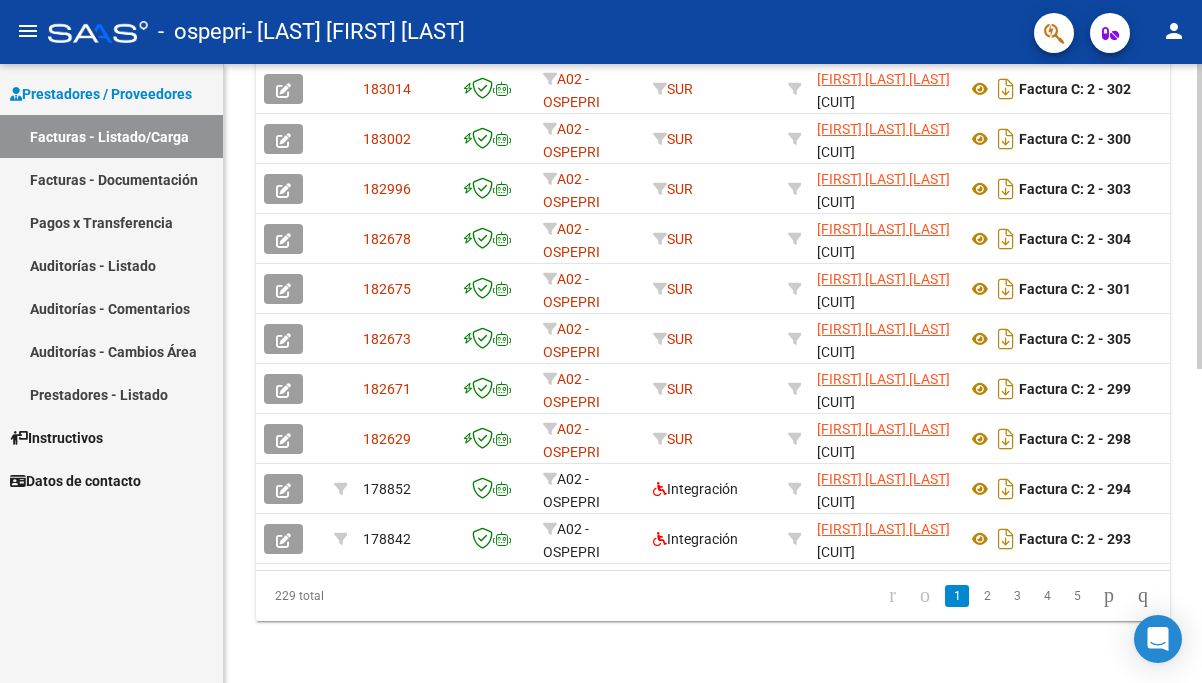 scroll, scrollTop: 0, scrollLeft: 40, axis: horizontal 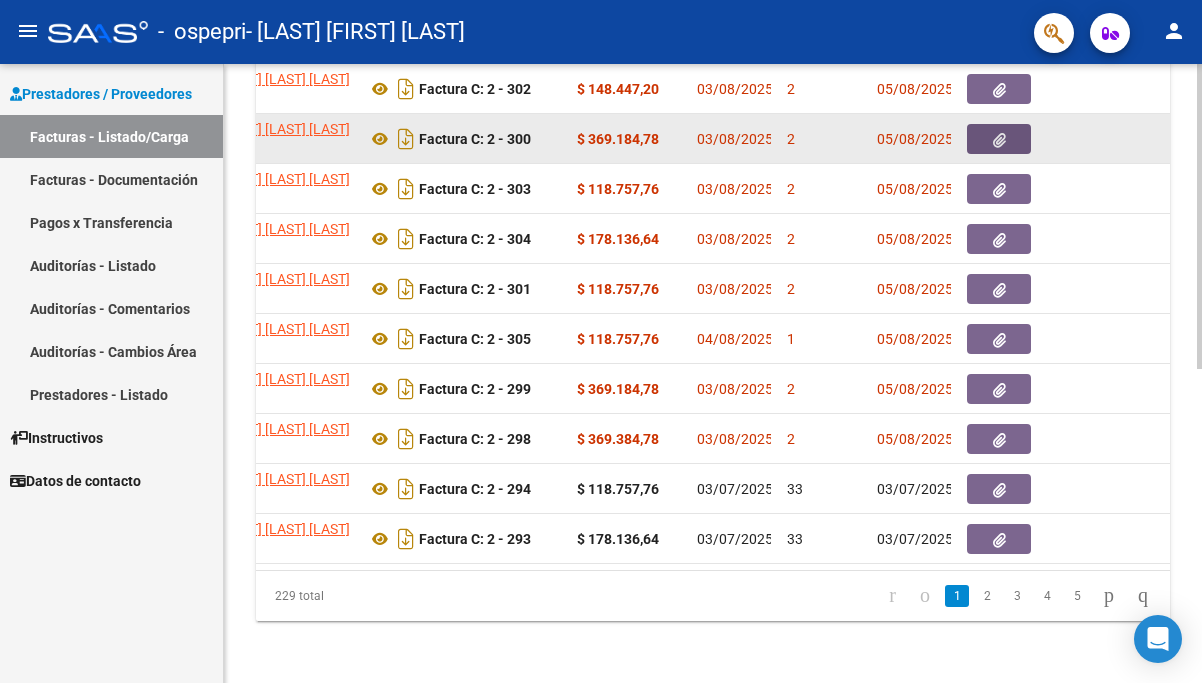 click 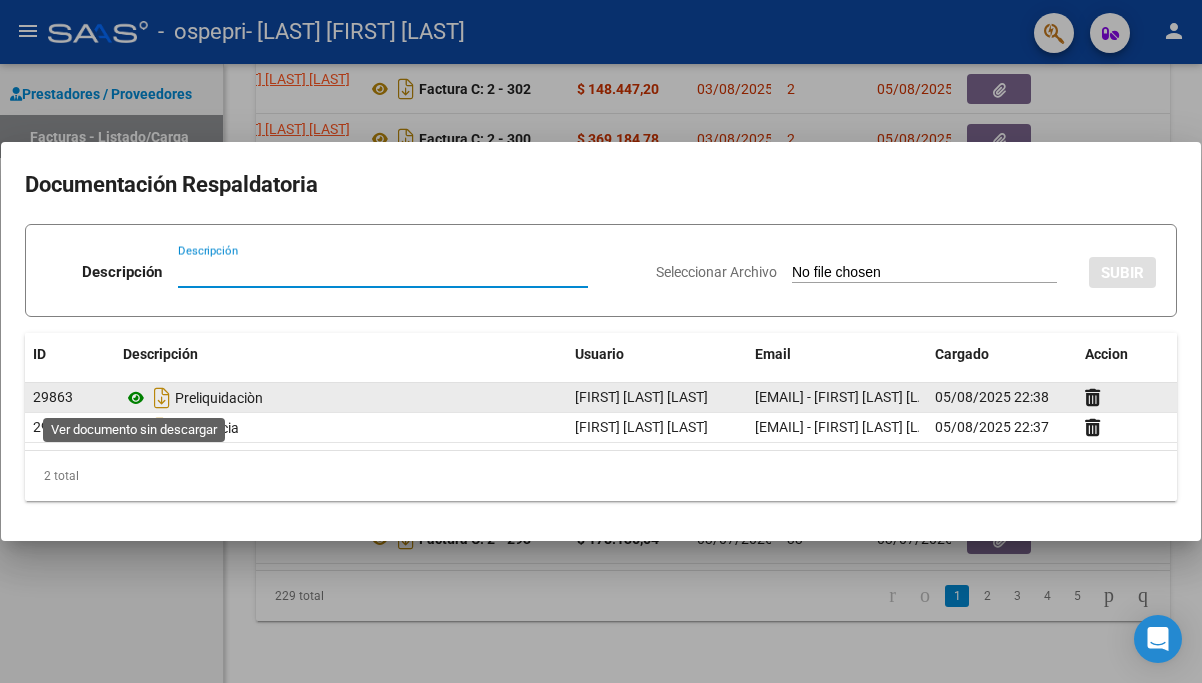 click 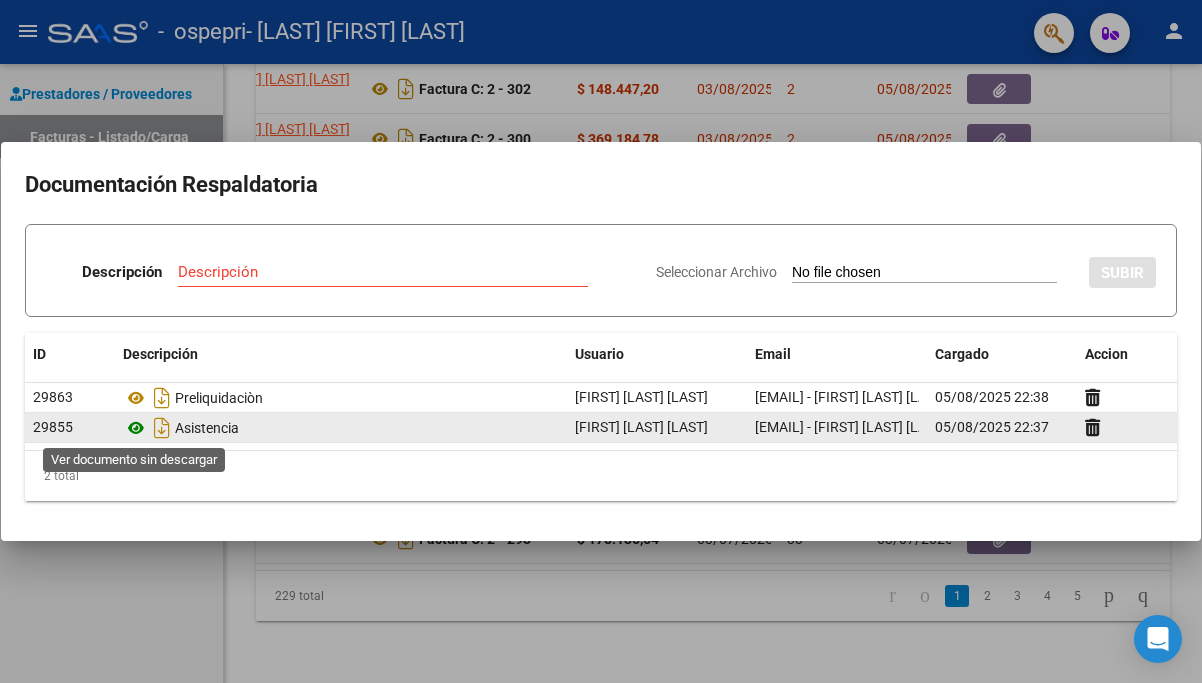 click 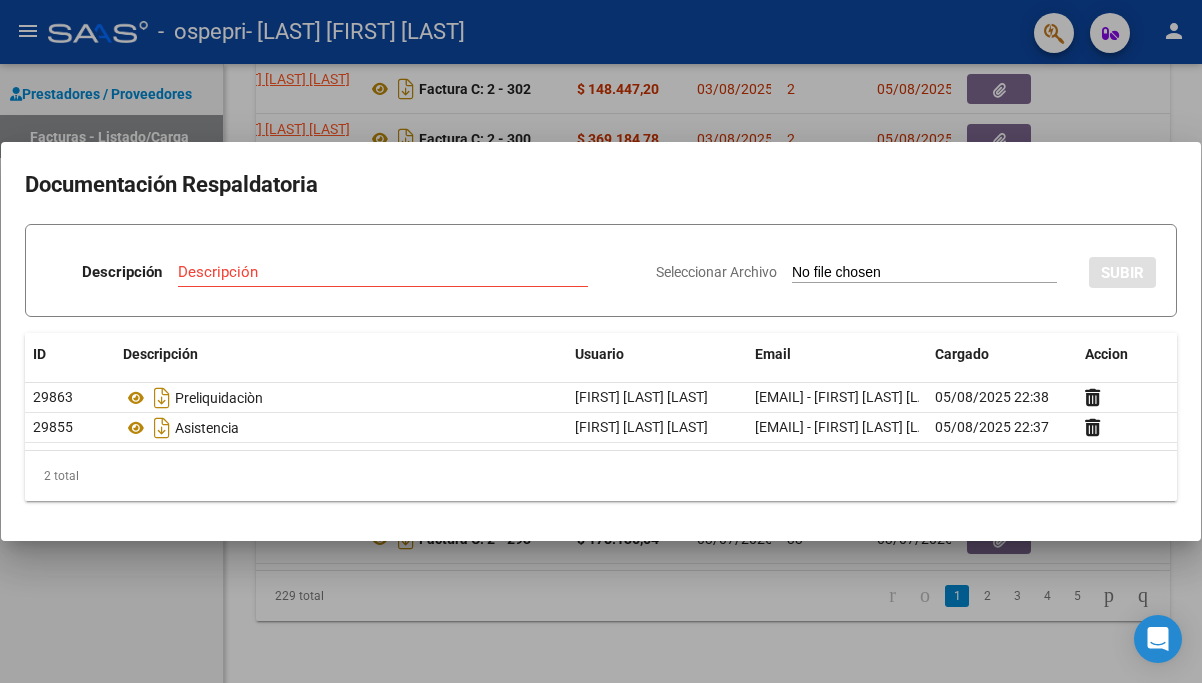 click at bounding box center [601, 341] 